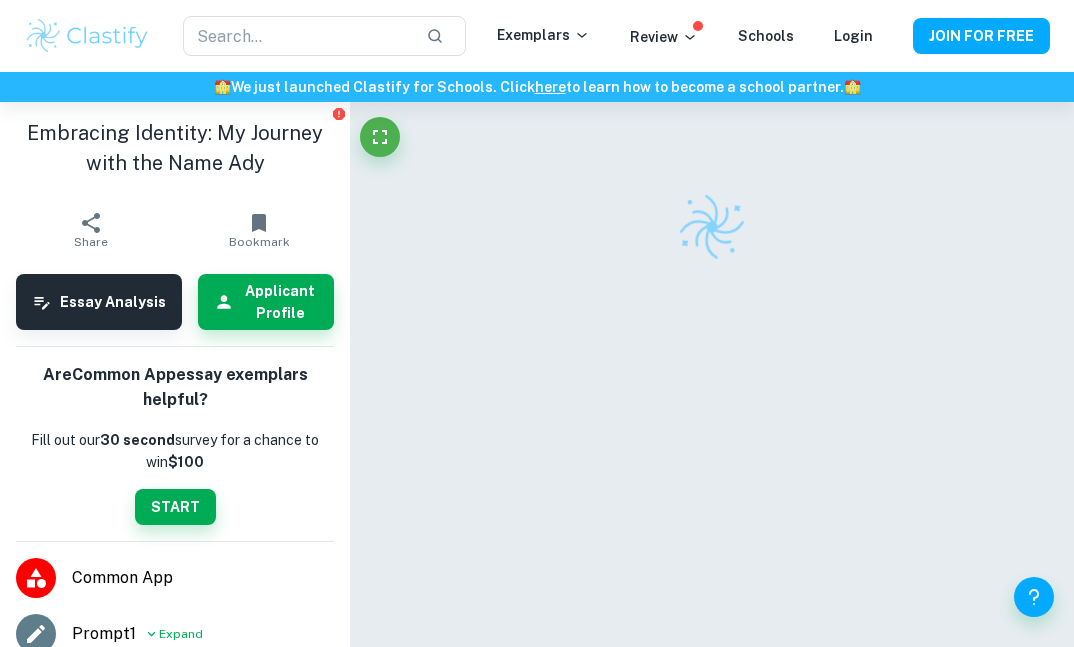 scroll, scrollTop: 0, scrollLeft: 0, axis: both 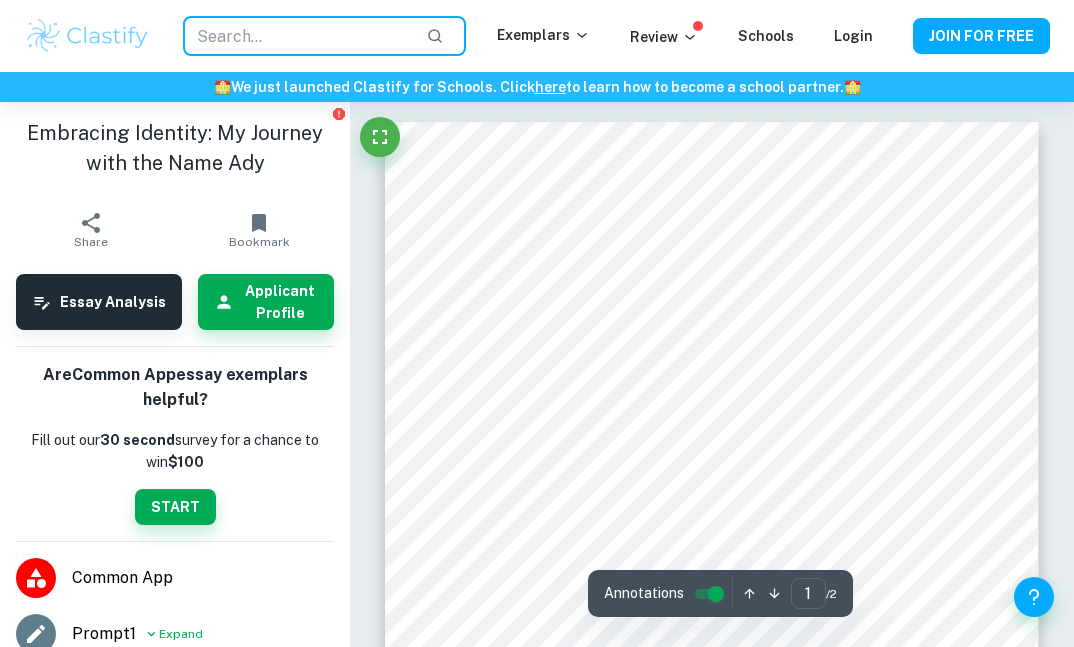 click at bounding box center [296, 36] 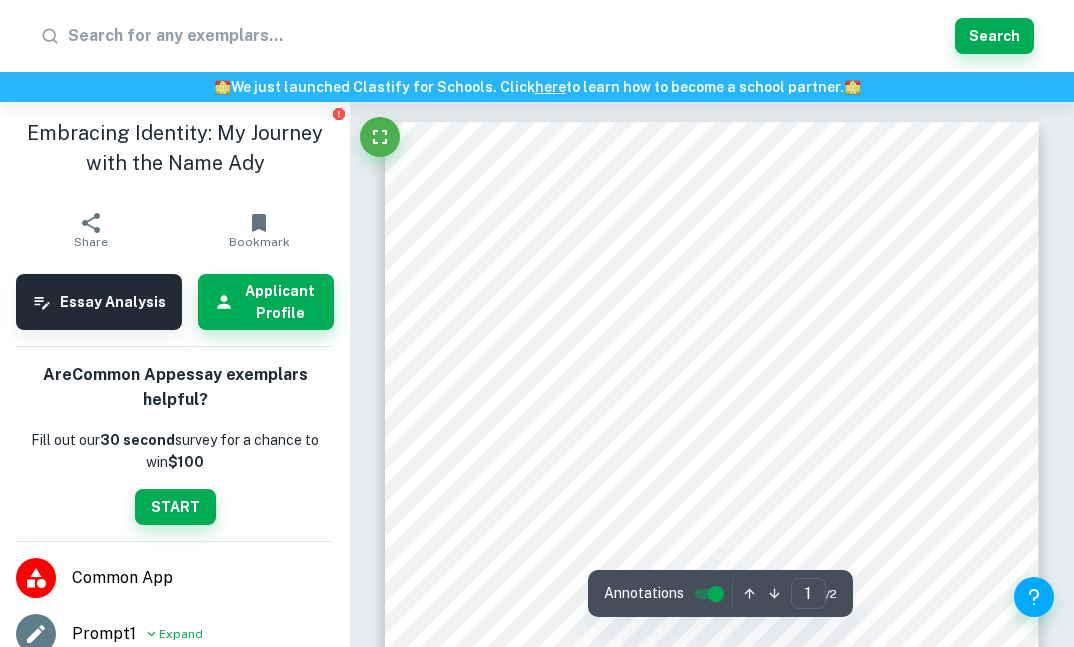 click at bounding box center [507, 36] 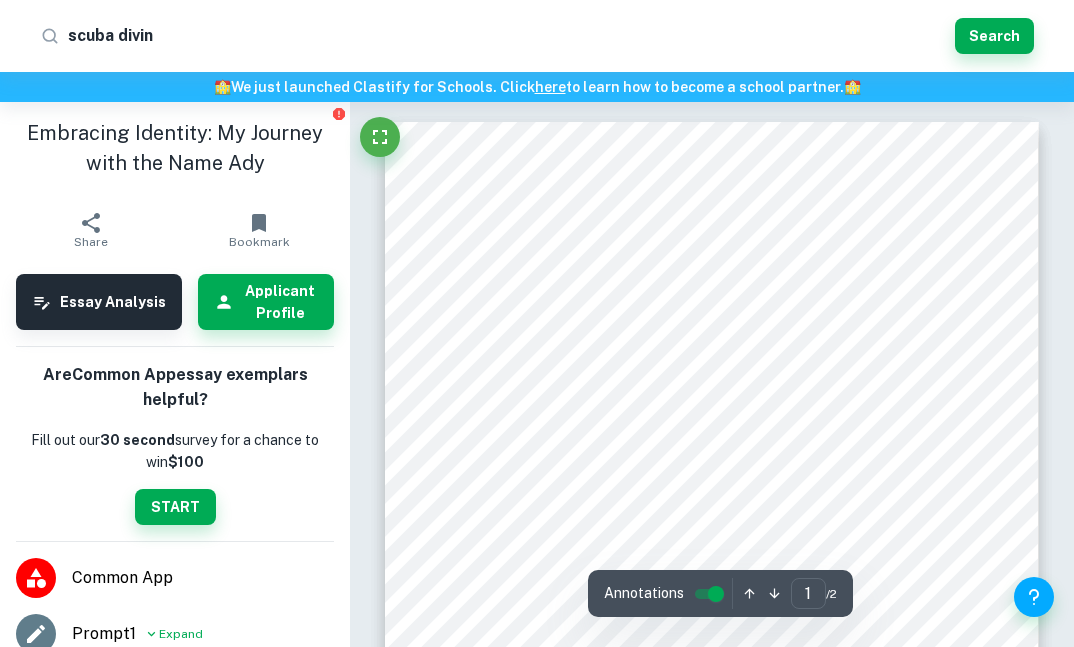 type on "scuba diving" 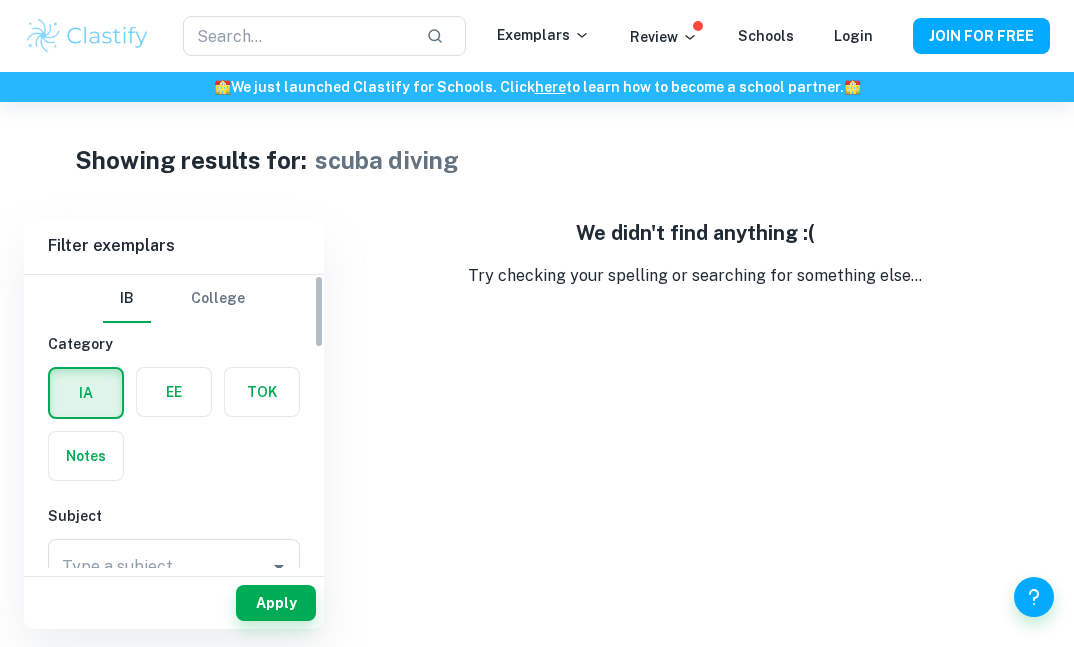 click on "College" at bounding box center [218, 299] 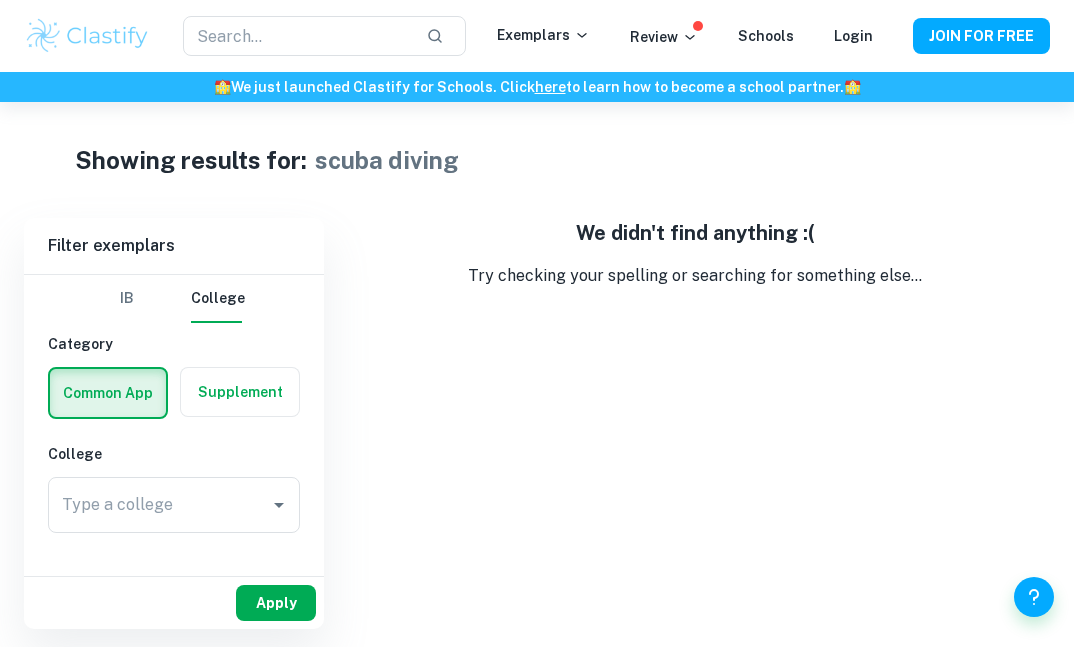 click on "Apply" at bounding box center [276, 603] 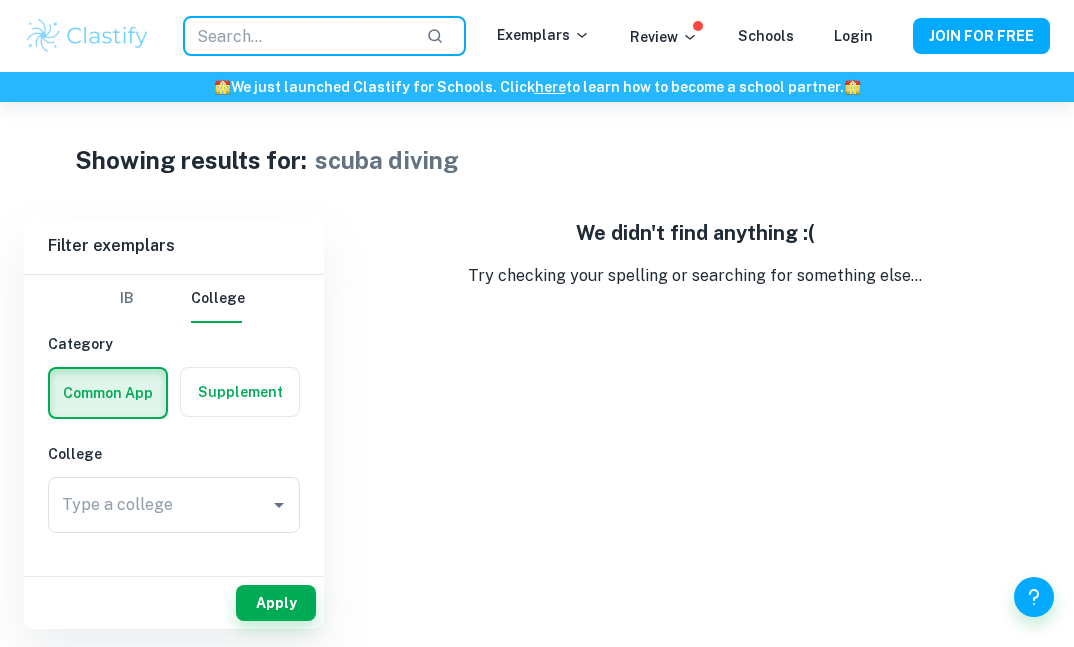 click at bounding box center (296, 36) 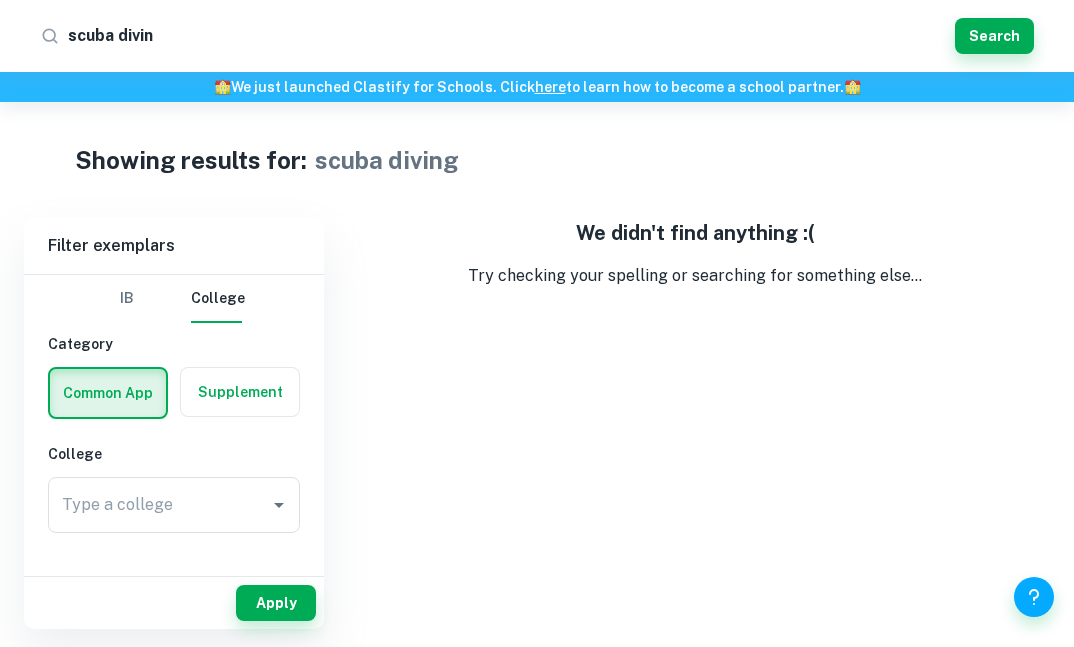 type on "scuba diving" 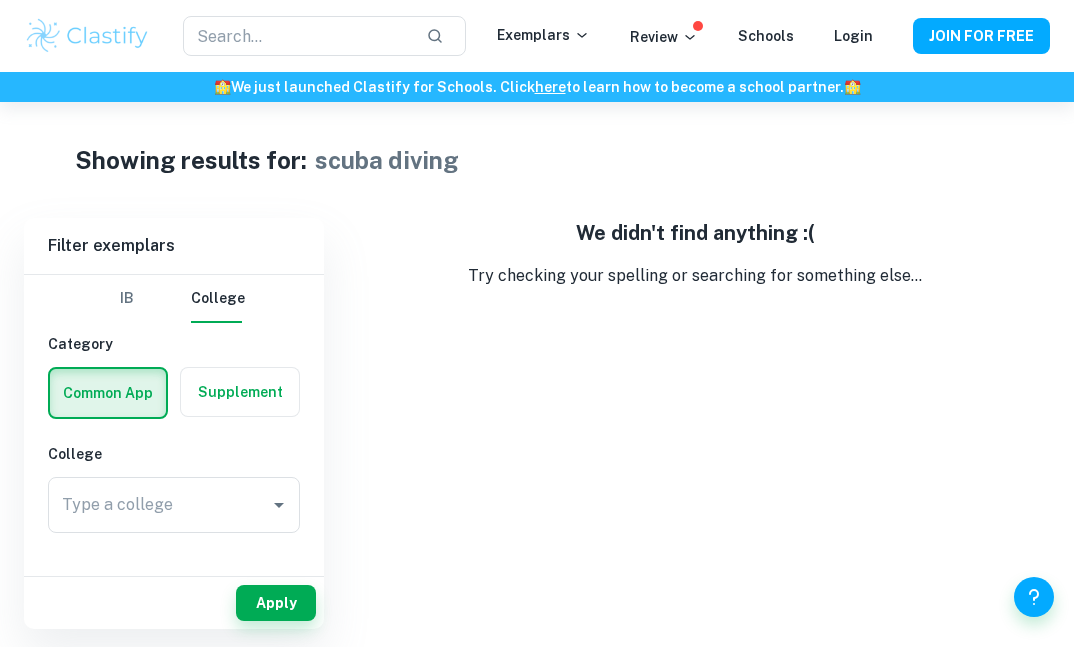 click at bounding box center [240, 392] 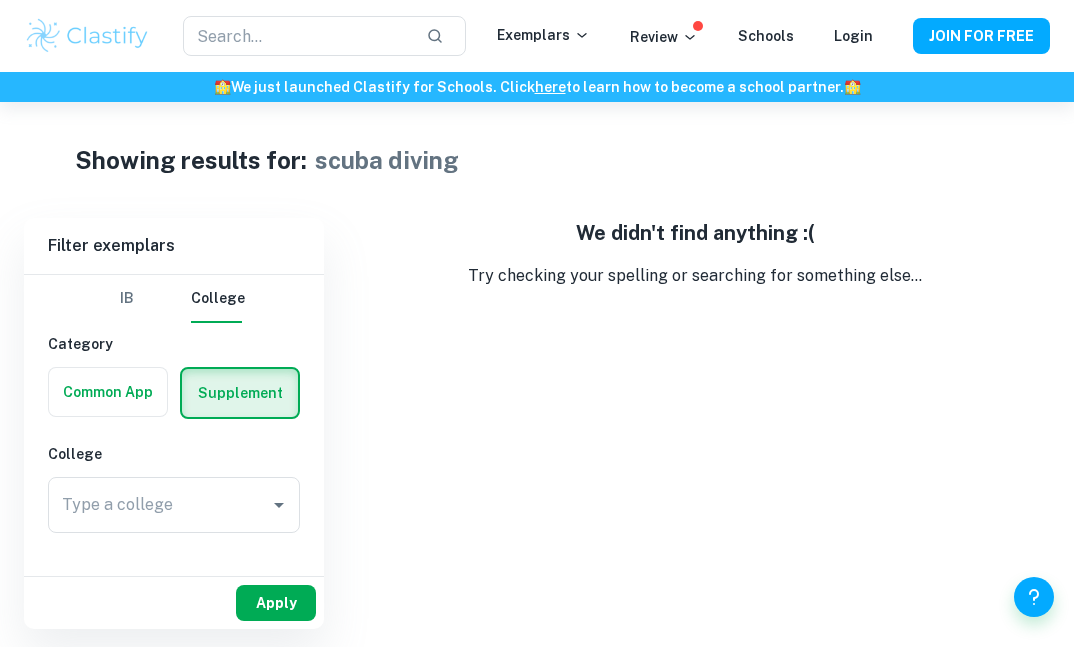 click on "Apply" at bounding box center (276, 603) 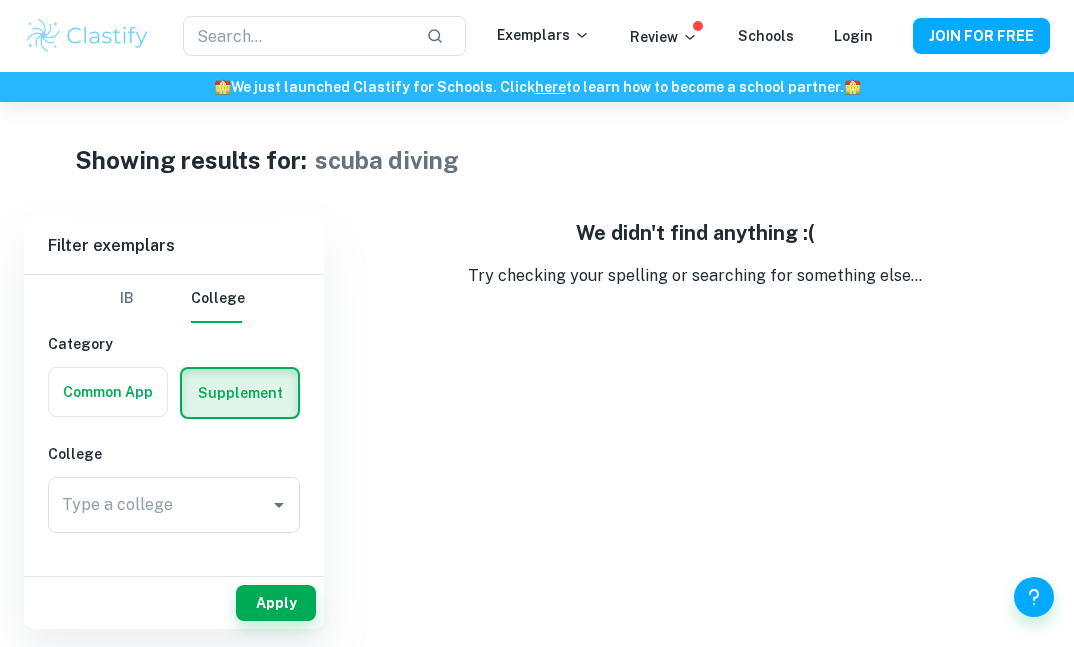 click on "​ Exemplars Review Schools Login JOIN FOR FREE" at bounding box center (537, 36) 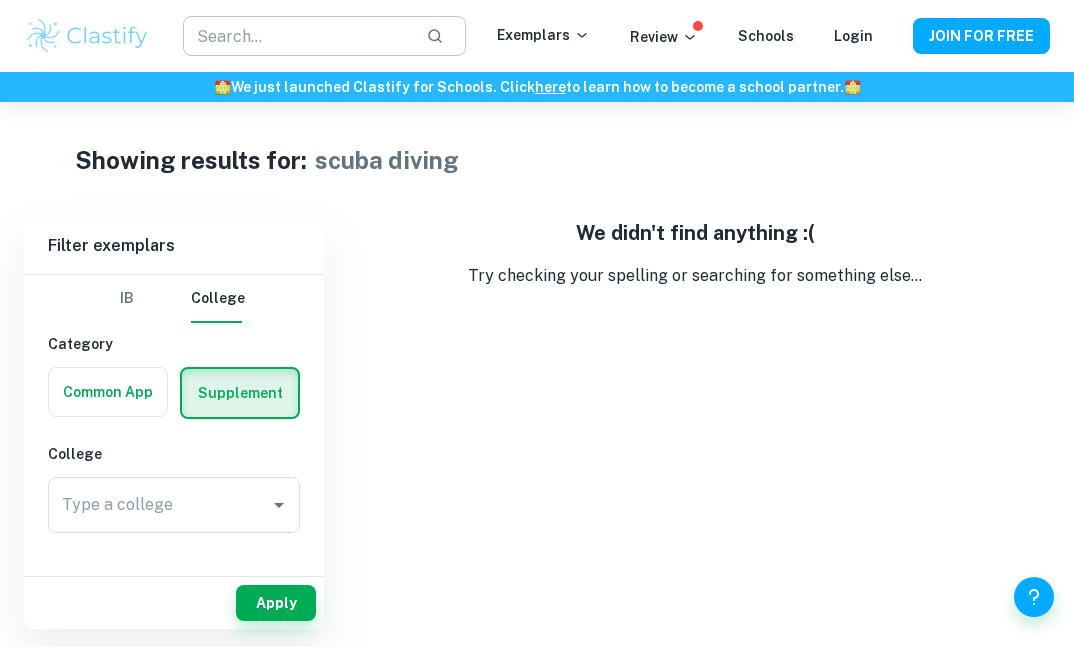 click at bounding box center (296, 36) 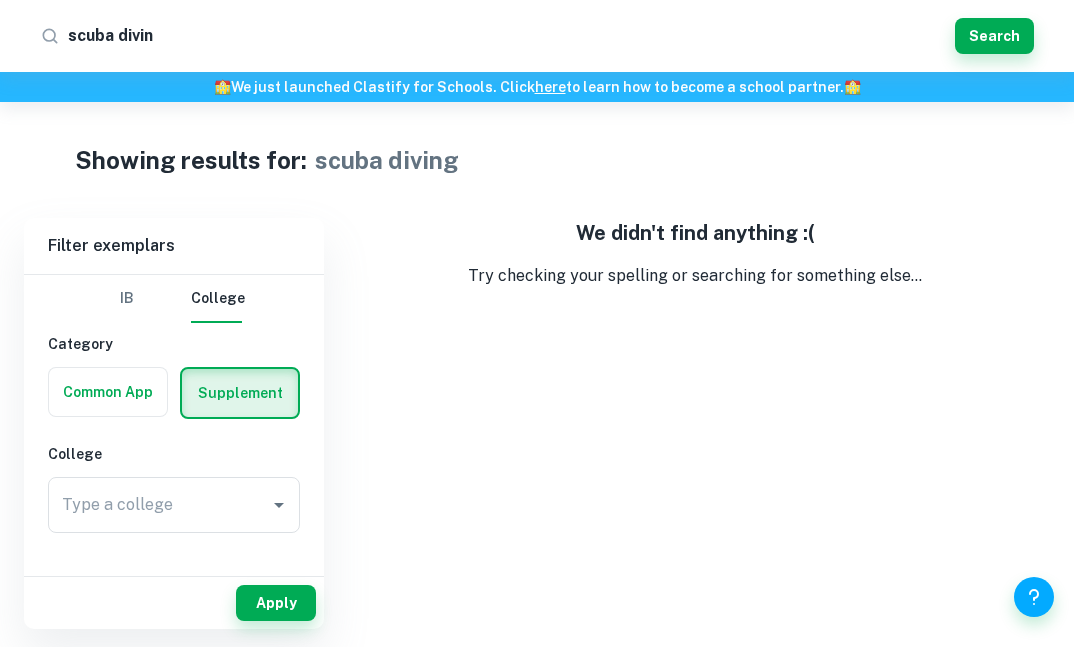 type on "scuba diving" 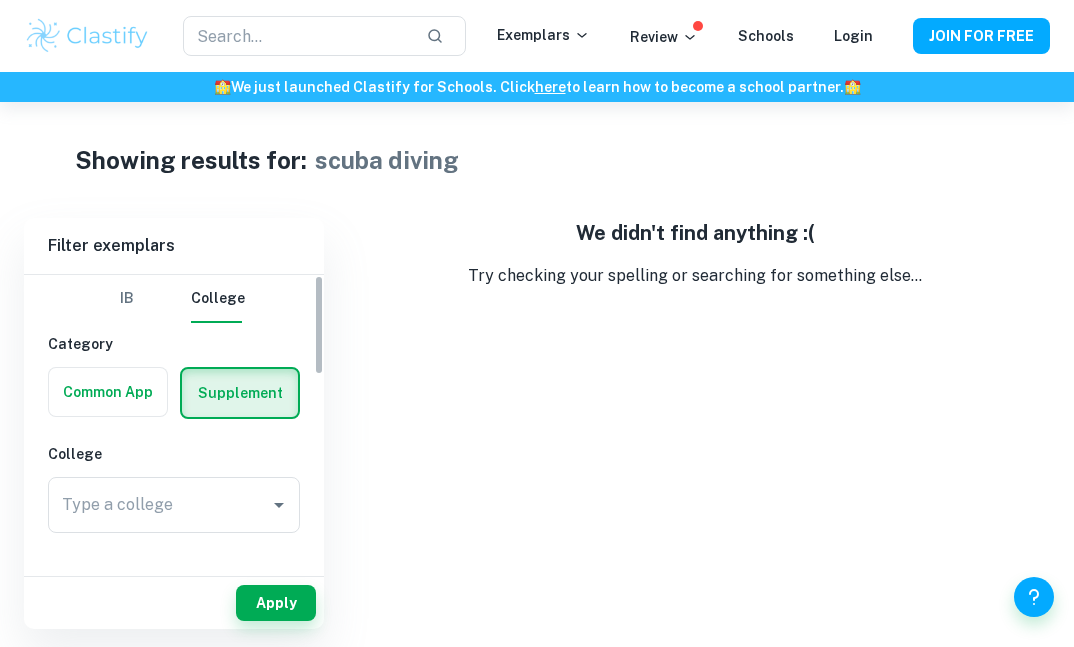 click at bounding box center (108, 392) 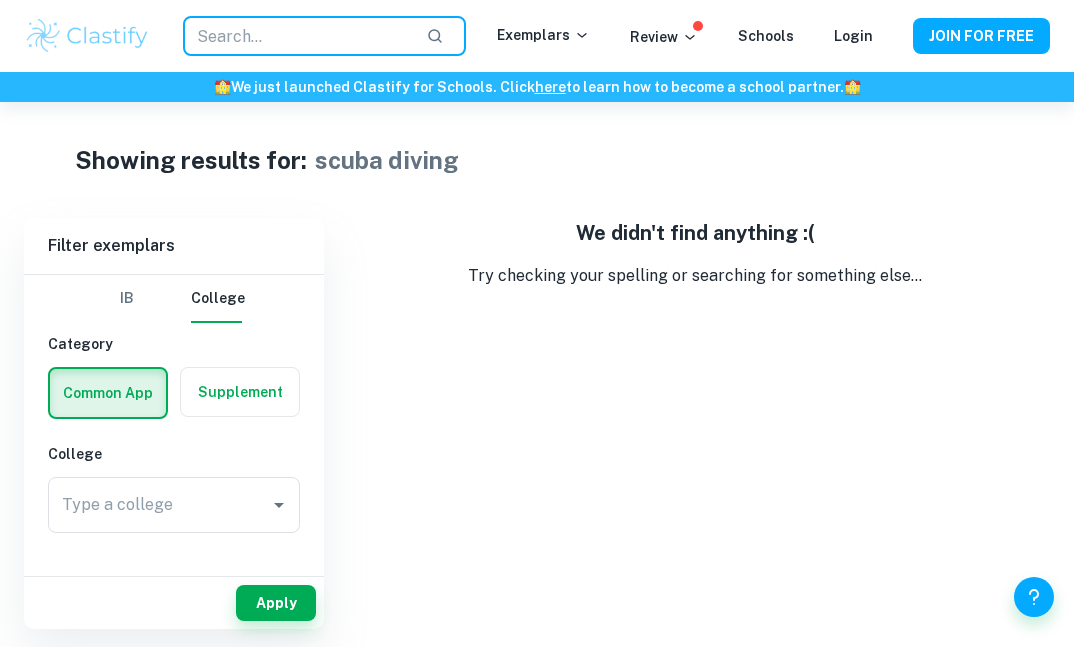 click at bounding box center [296, 36] 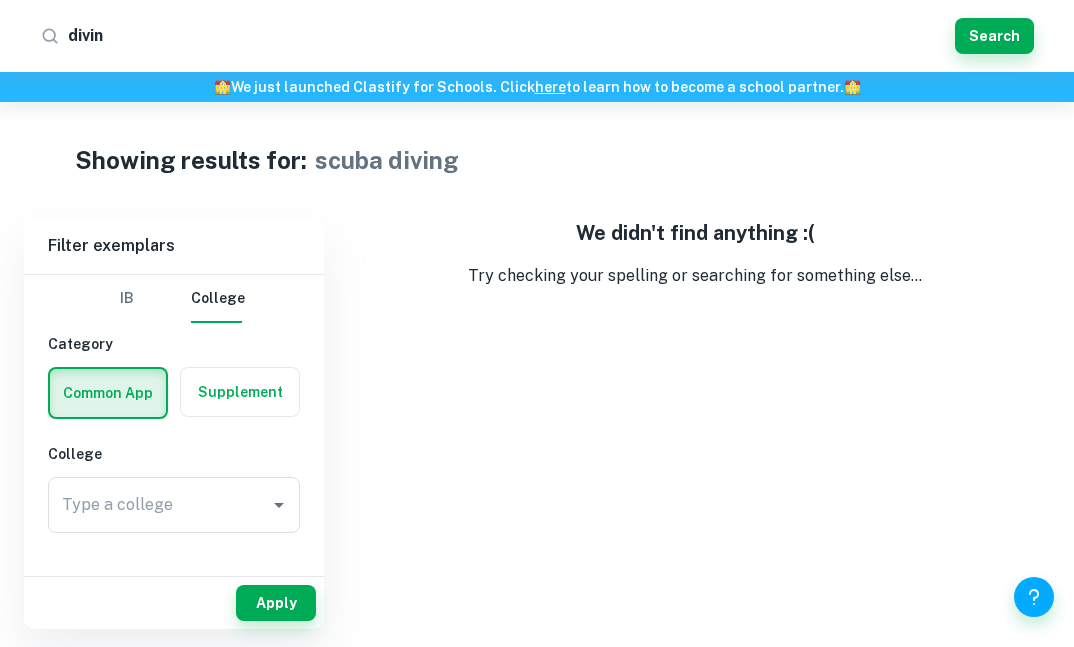 type on "diving" 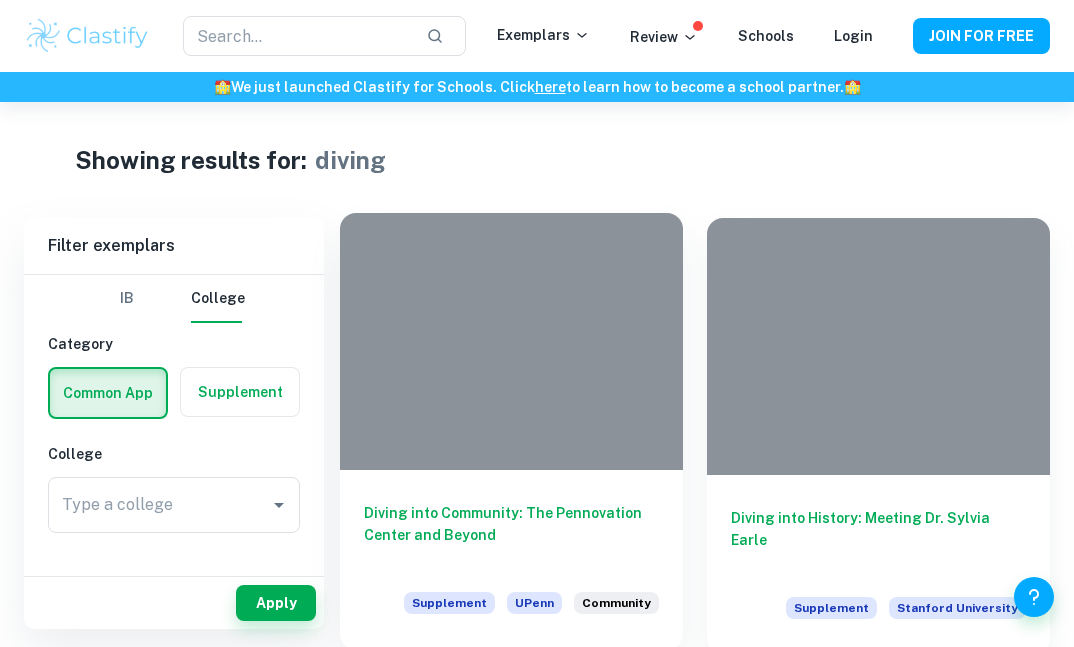 scroll, scrollTop: 131, scrollLeft: 0, axis: vertical 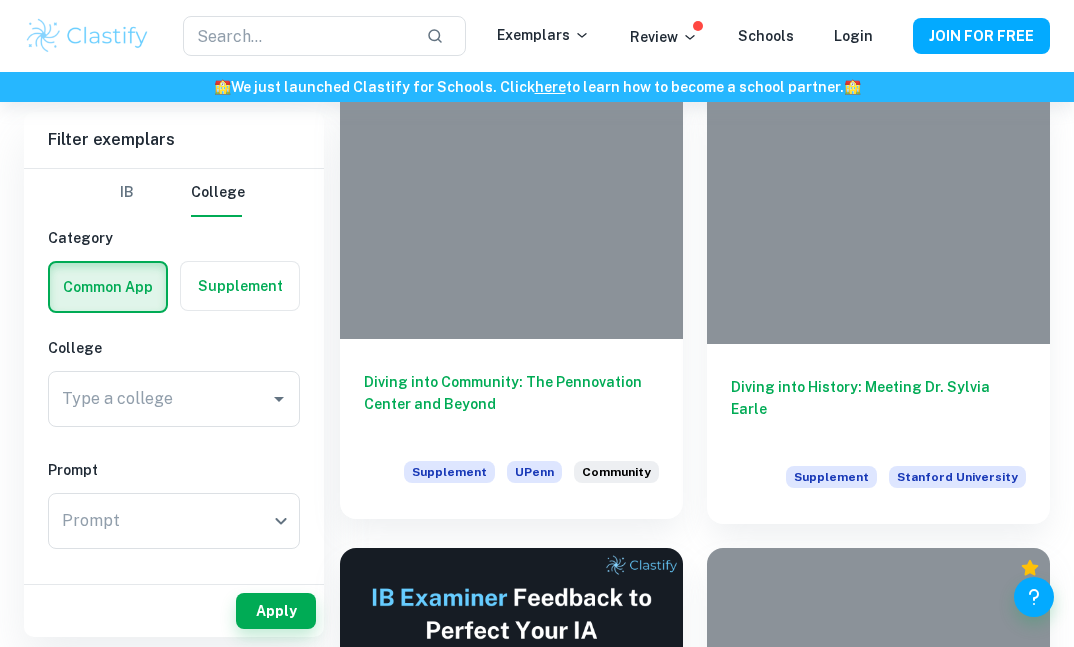 click on "Diving into Community: The Pennovation Center and Beyond" at bounding box center [511, 404] 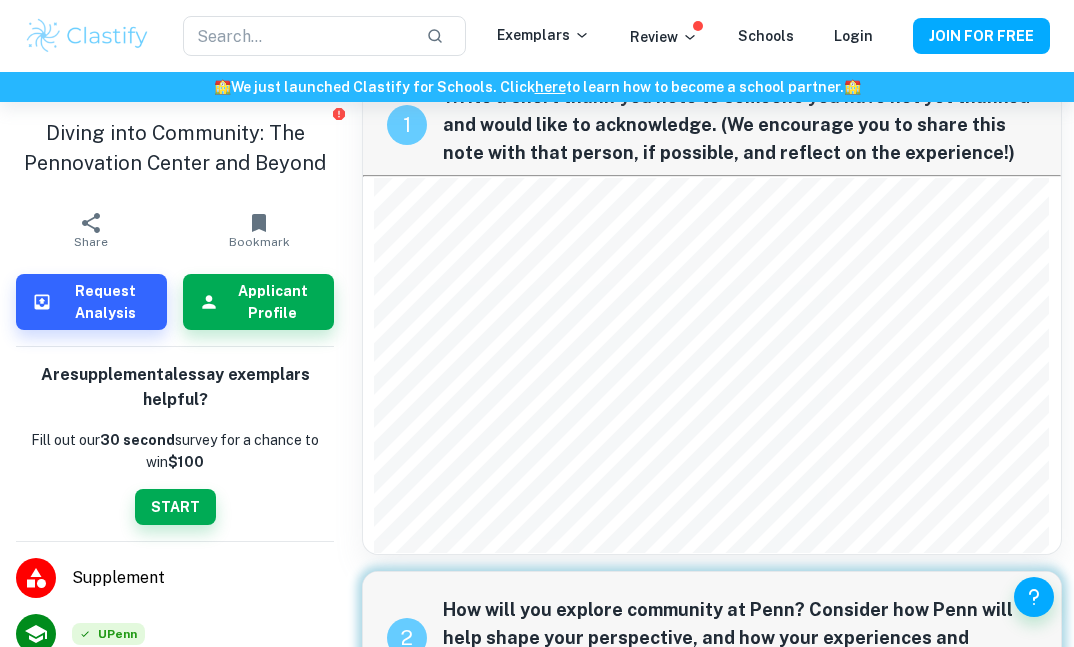scroll, scrollTop: 88, scrollLeft: 0, axis: vertical 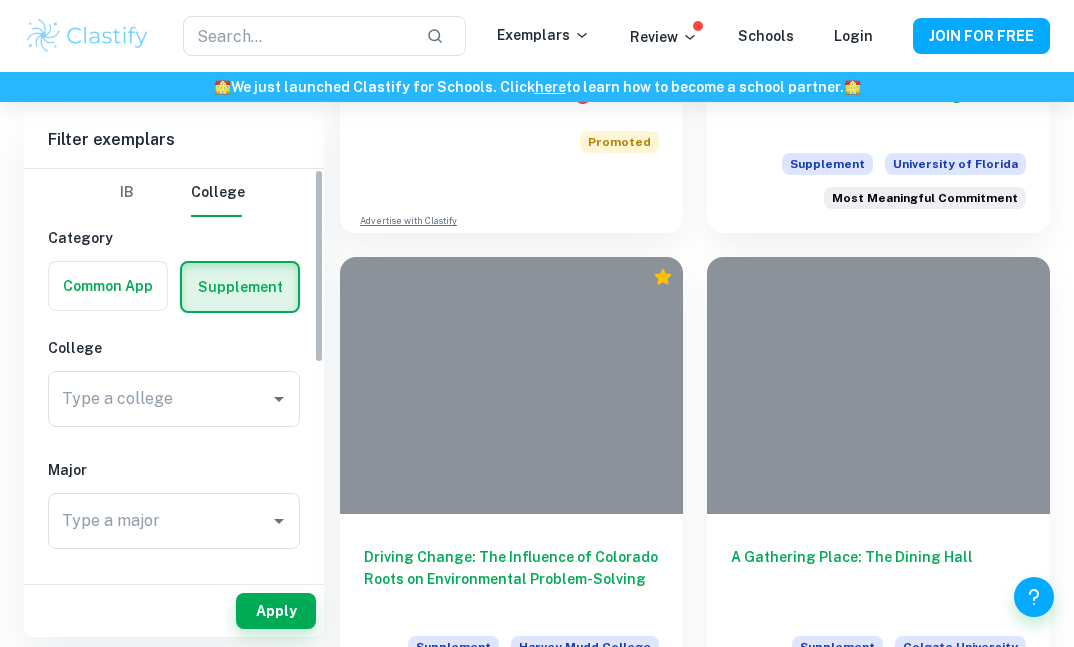 click at bounding box center (108, 286) 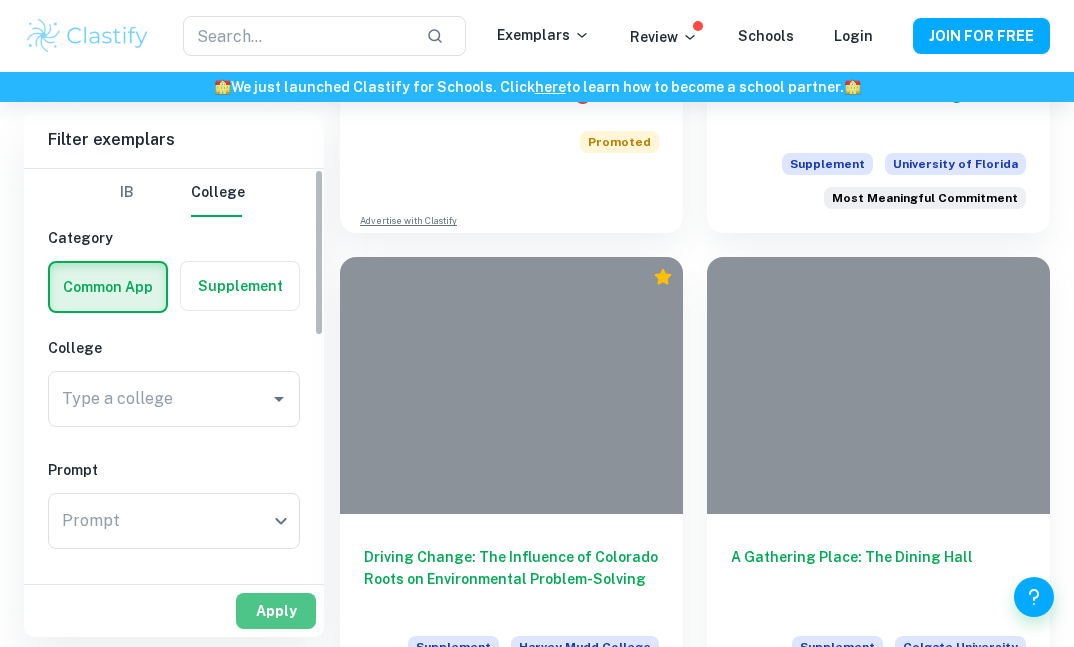 click on "Apply" at bounding box center (276, 611) 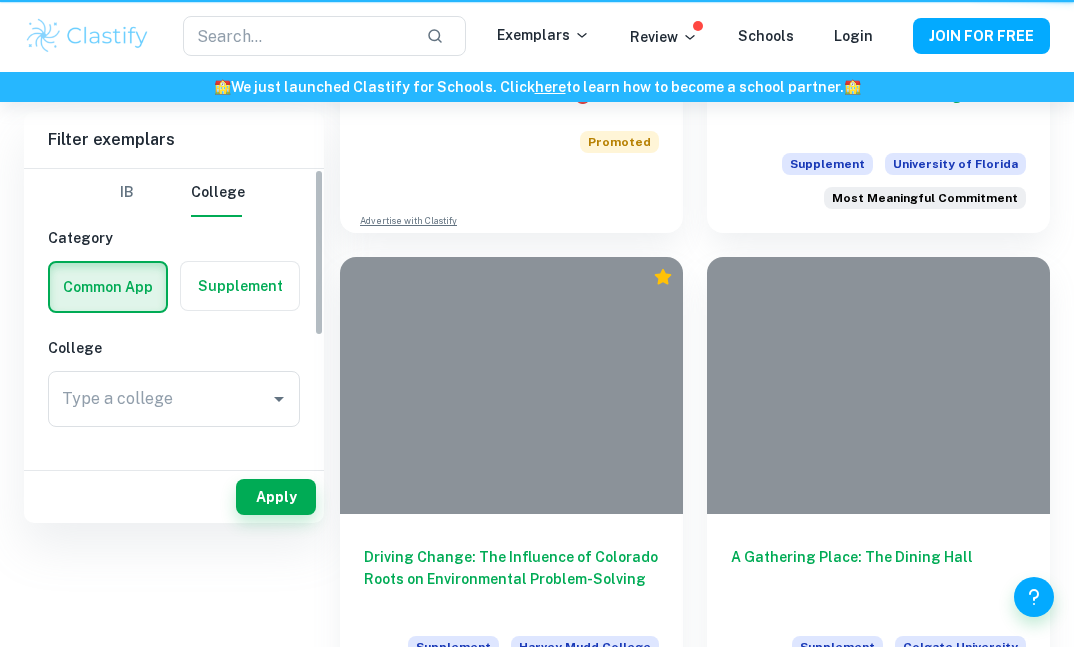 scroll, scrollTop: 0, scrollLeft: 0, axis: both 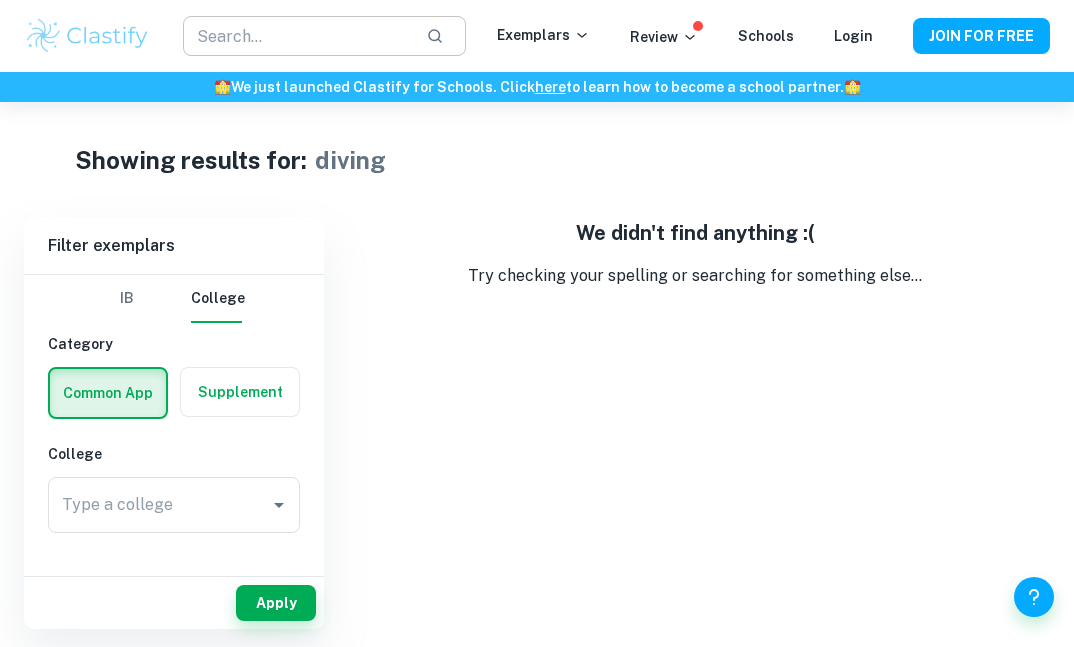 click at bounding box center (296, 36) 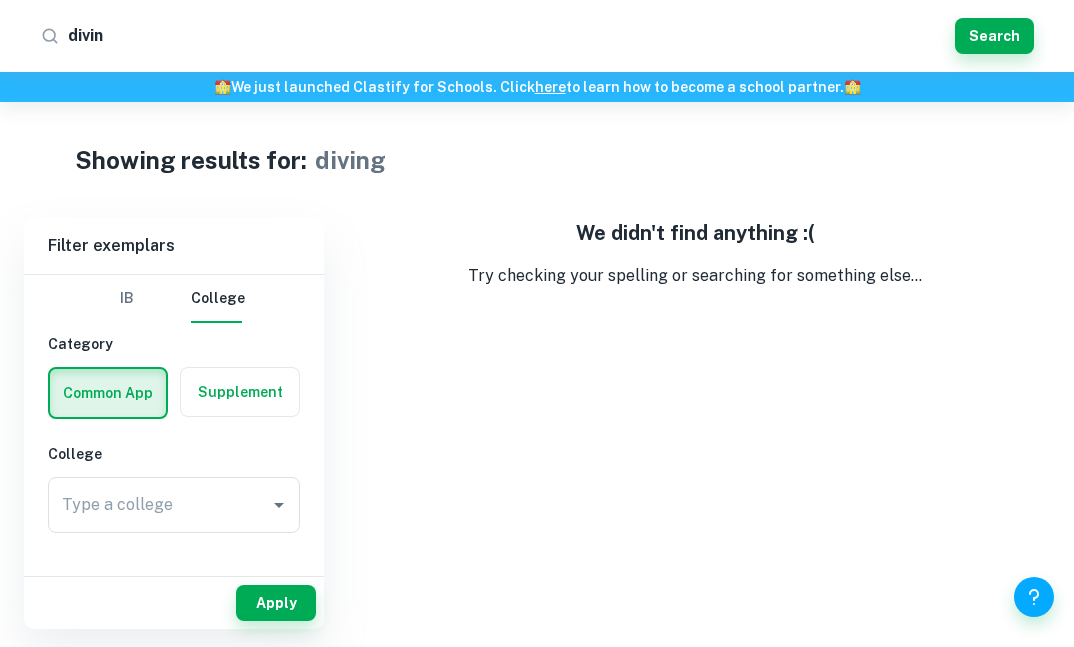 type on "diving" 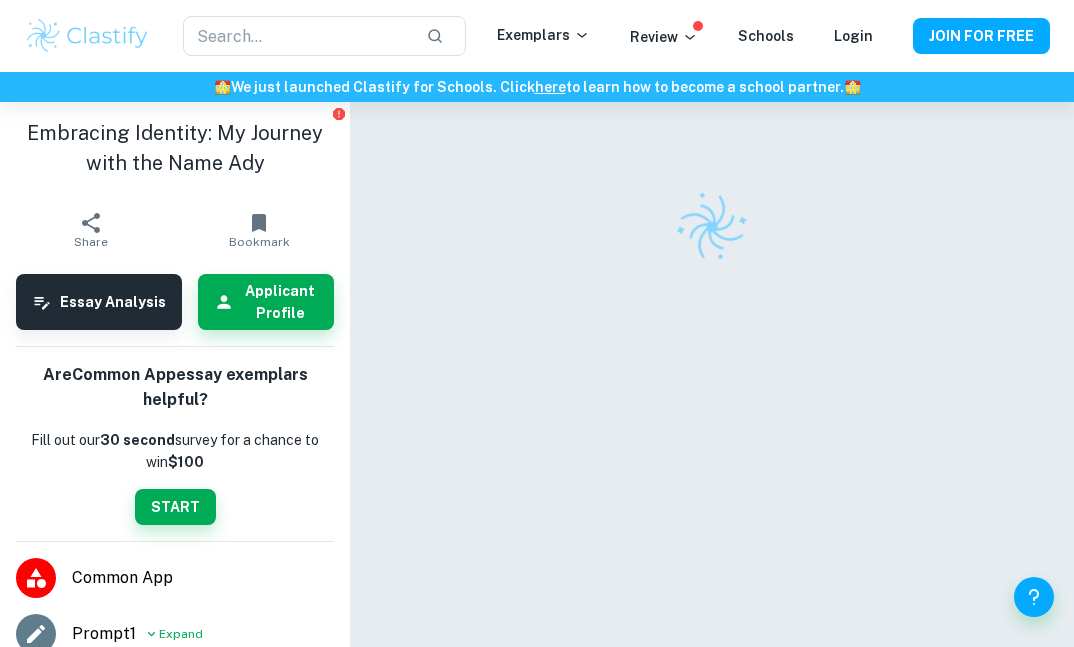 scroll, scrollTop: 0, scrollLeft: 0, axis: both 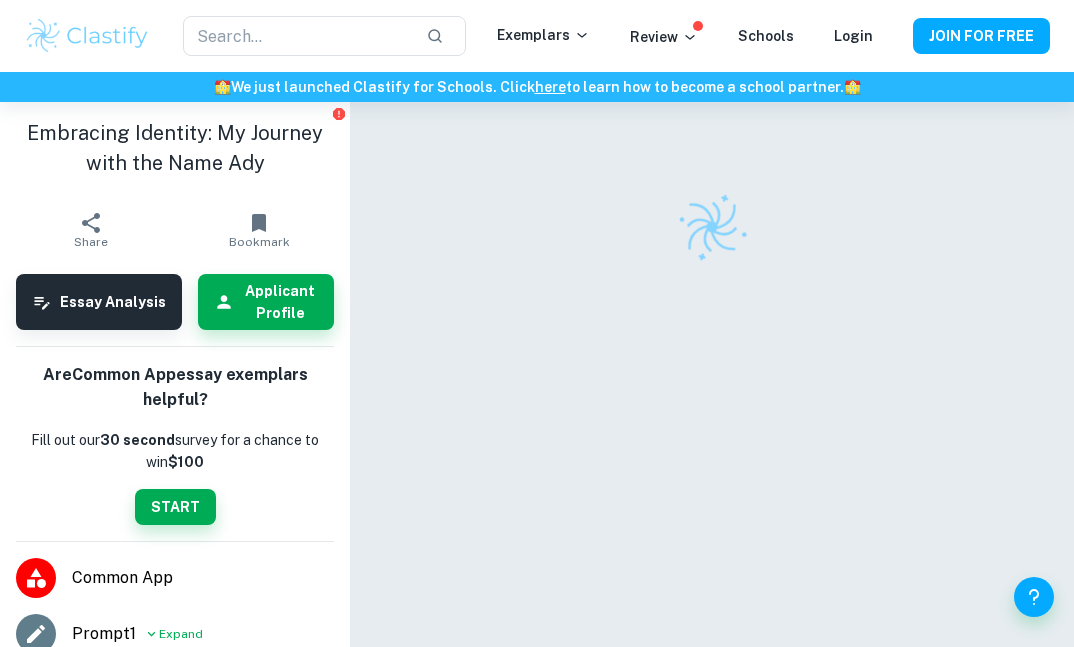 click at bounding box center [87, 36] 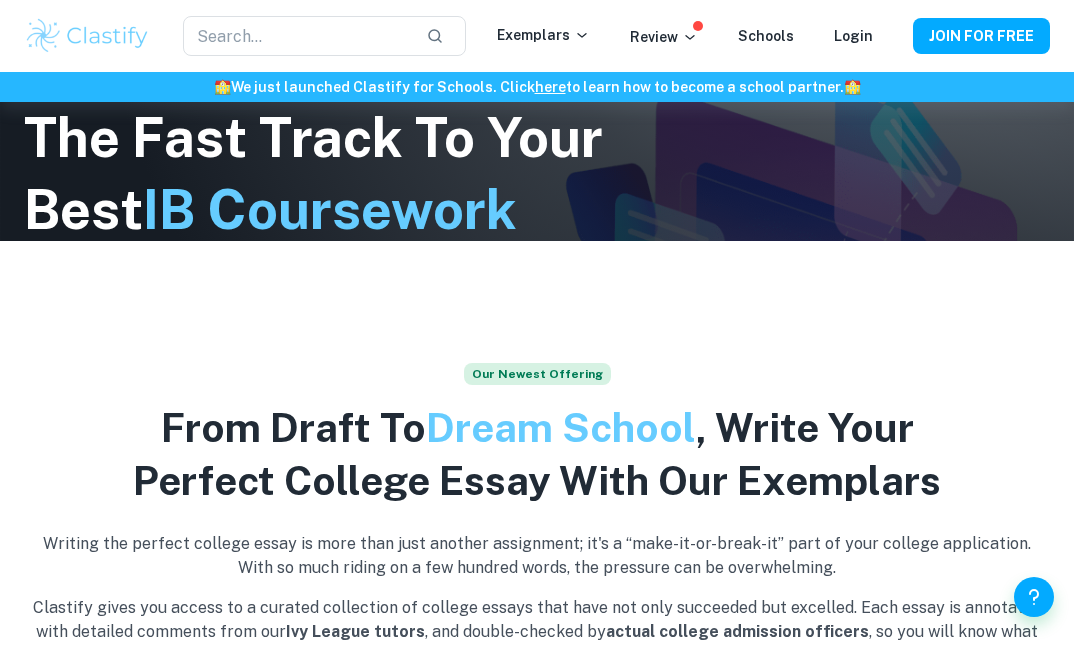 scroll, scrollTop: 522, scrollLeft: 0, axis: vertical 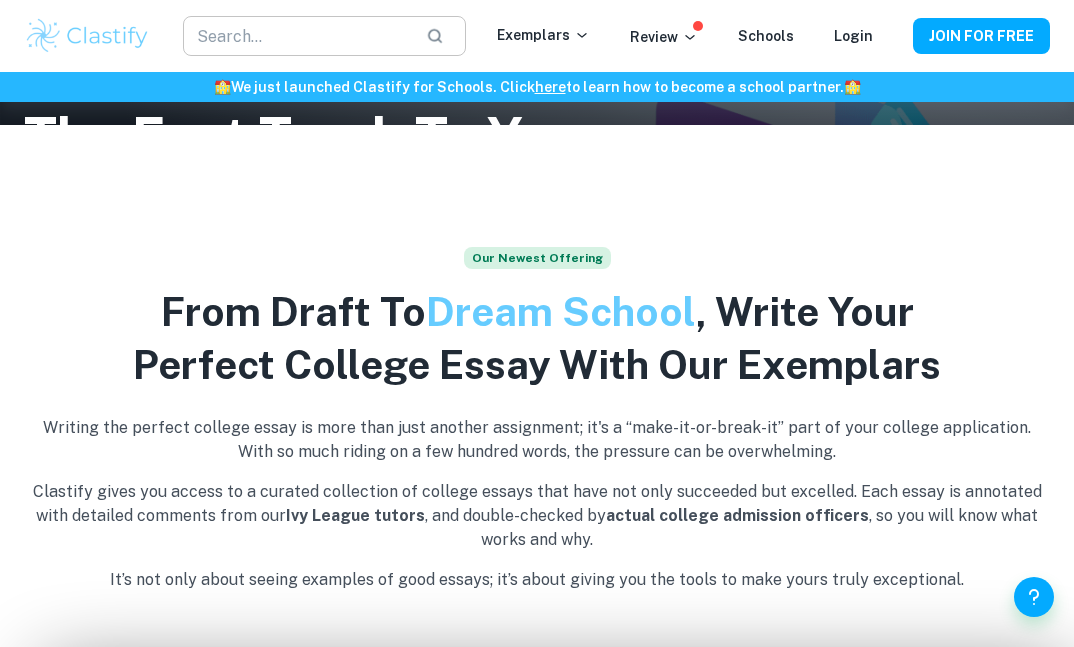click on "​" at bounding box center [324, 36] 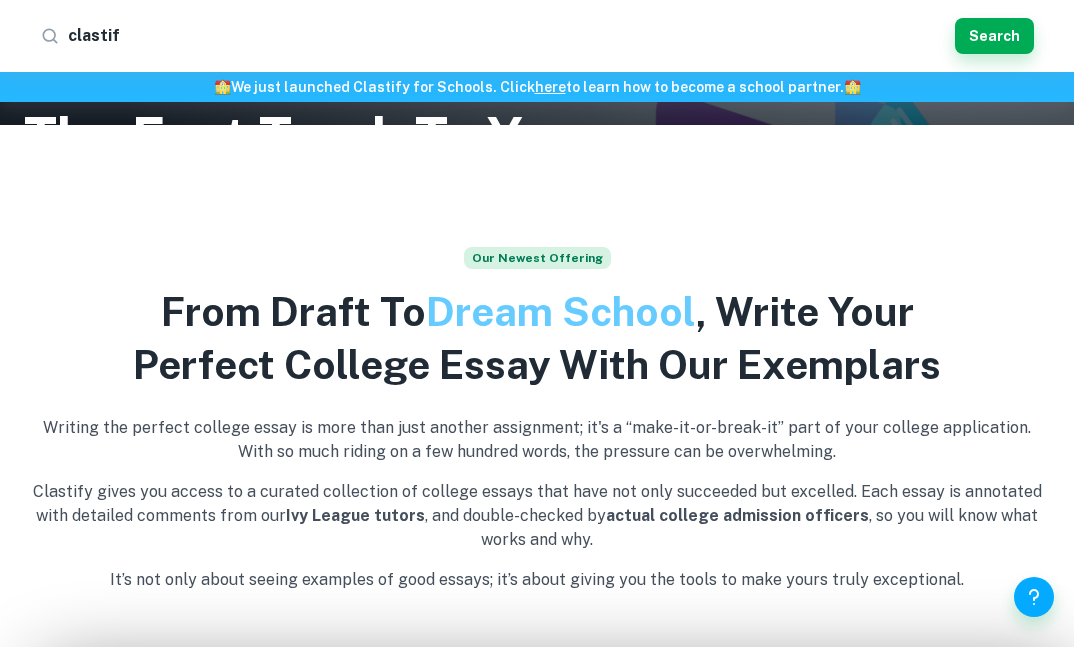 type on "clastify" 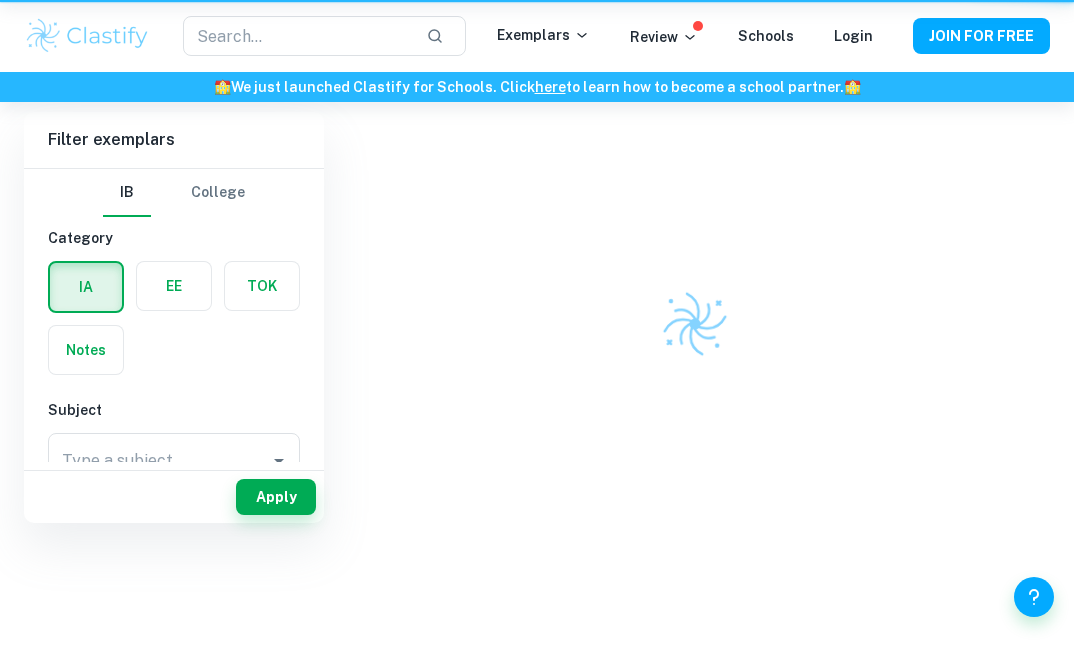 scroll, scrollTop: 0, scrollLeft: 0, axis: both 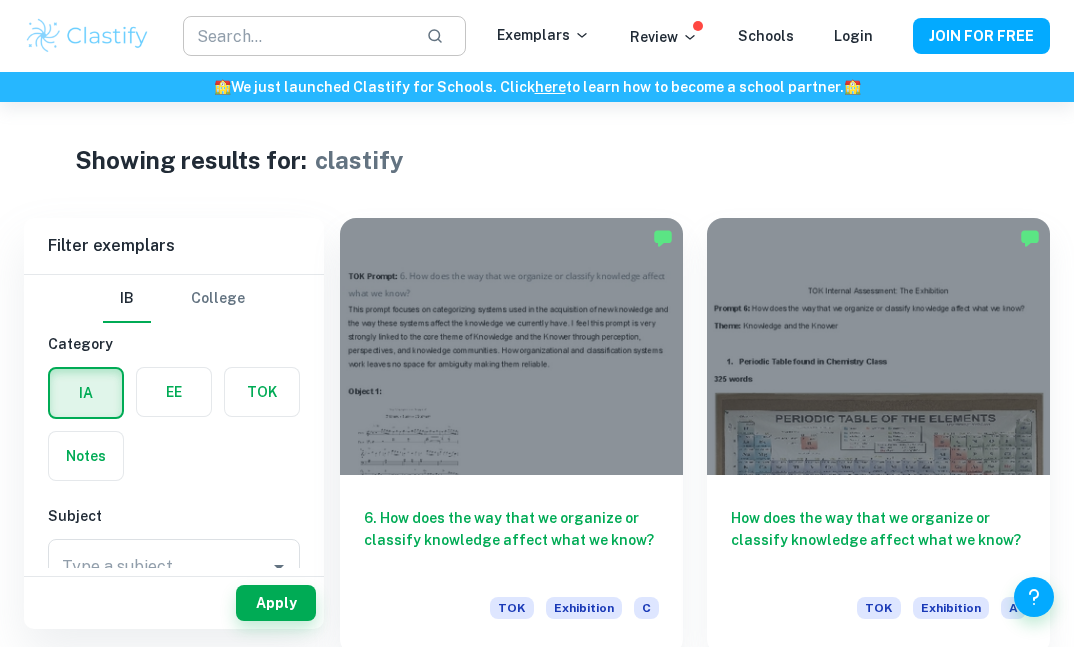 click at bounding box center (296, 36) 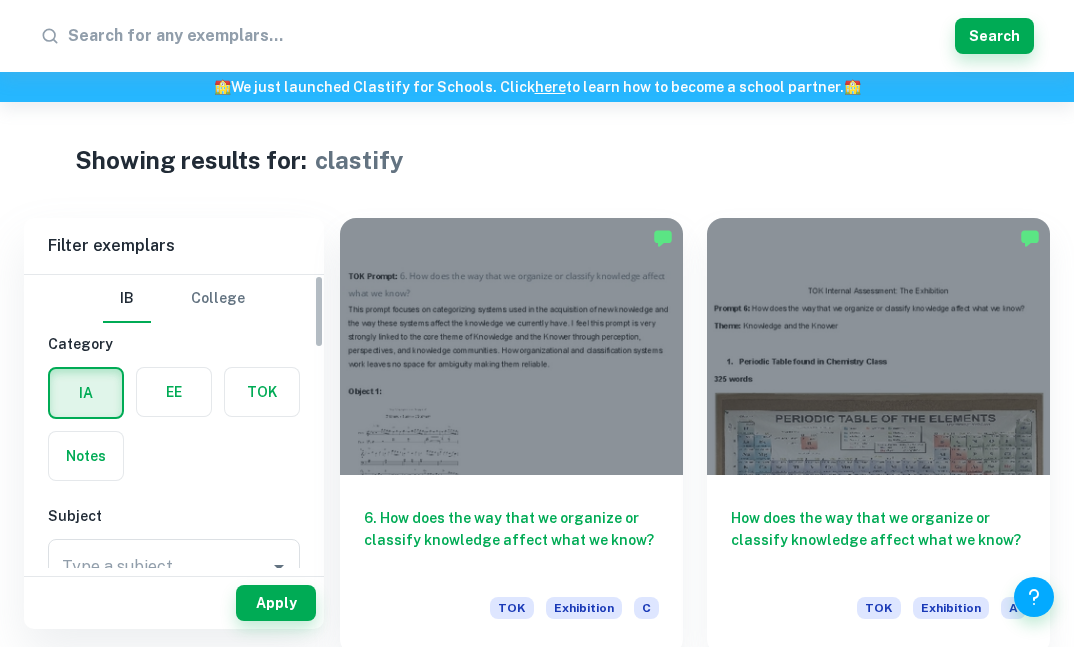 click on "College" at bounding box center (218, 299) 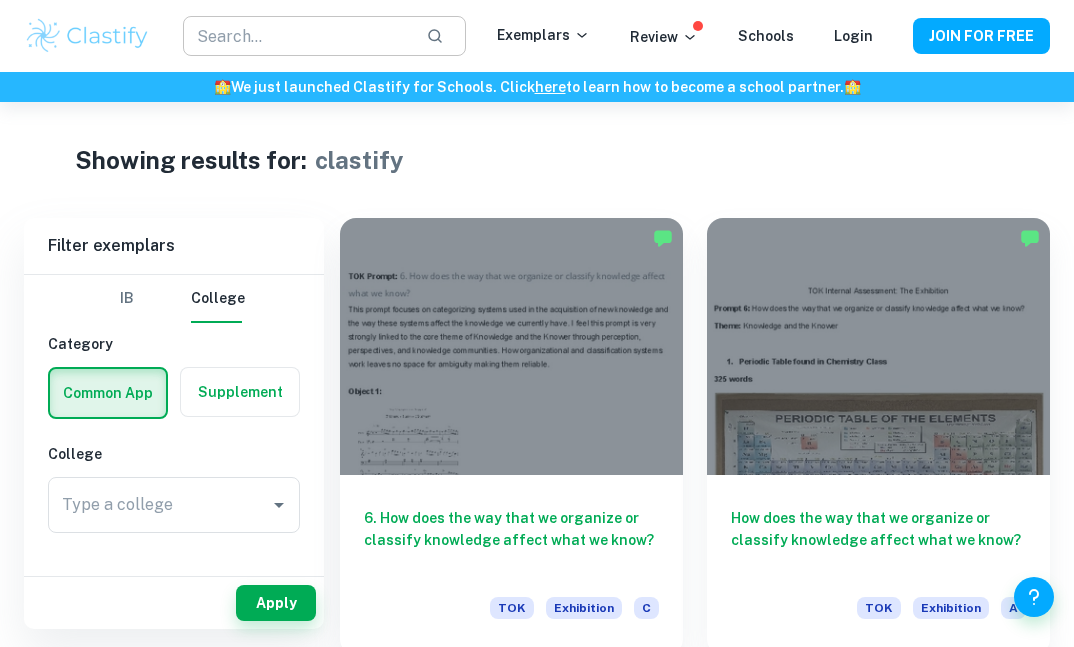 click at bounding box center (296, 36) 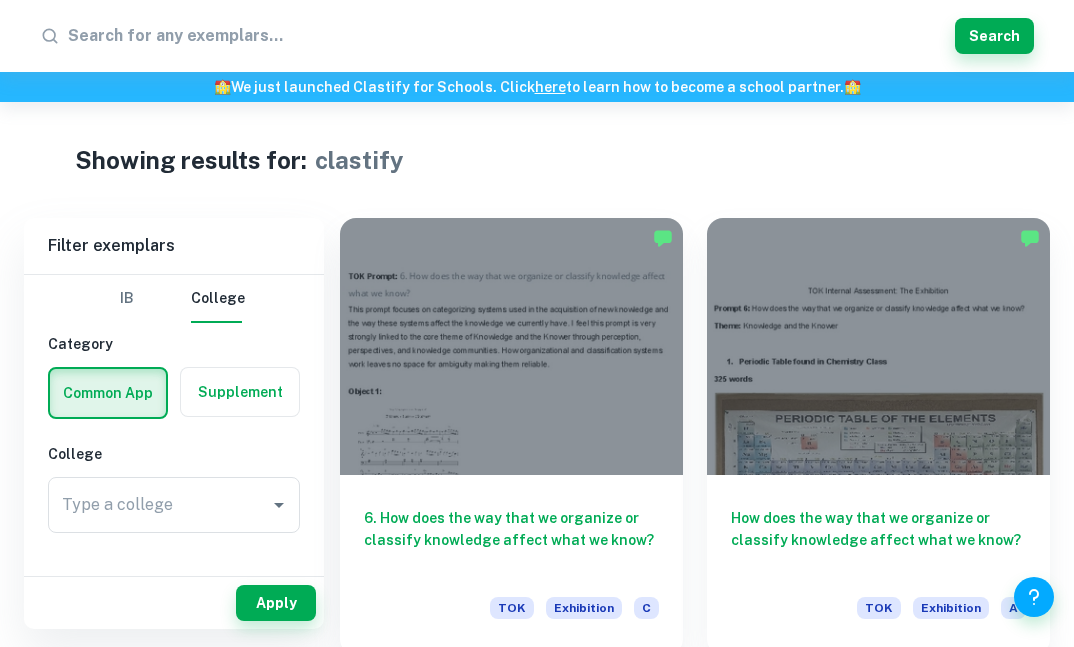 type on "d" 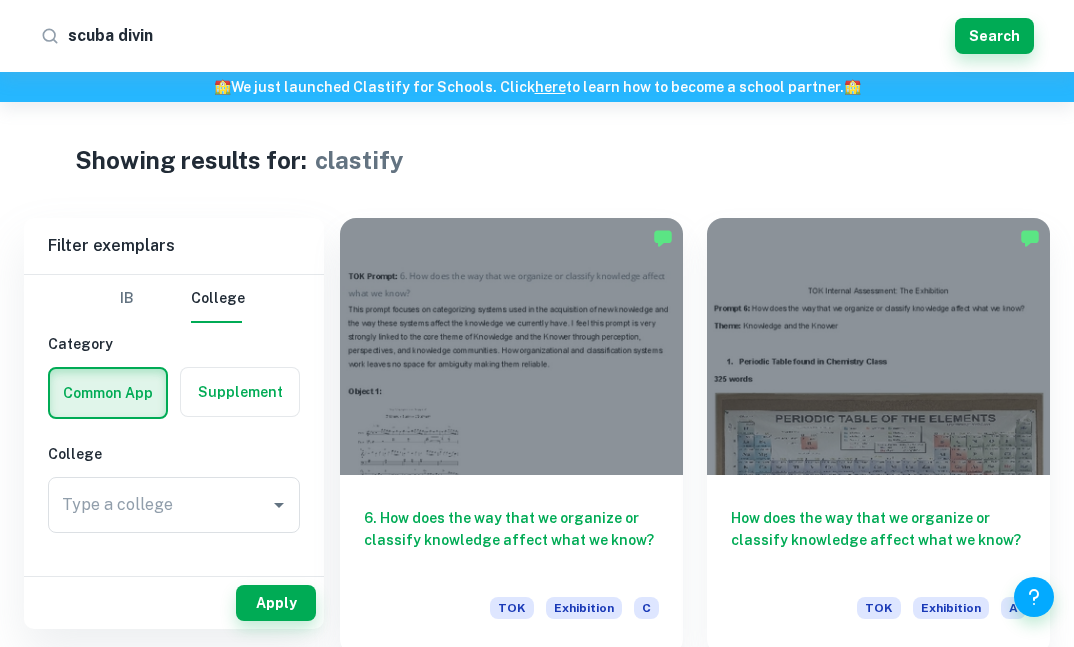 type on "scuba diving" 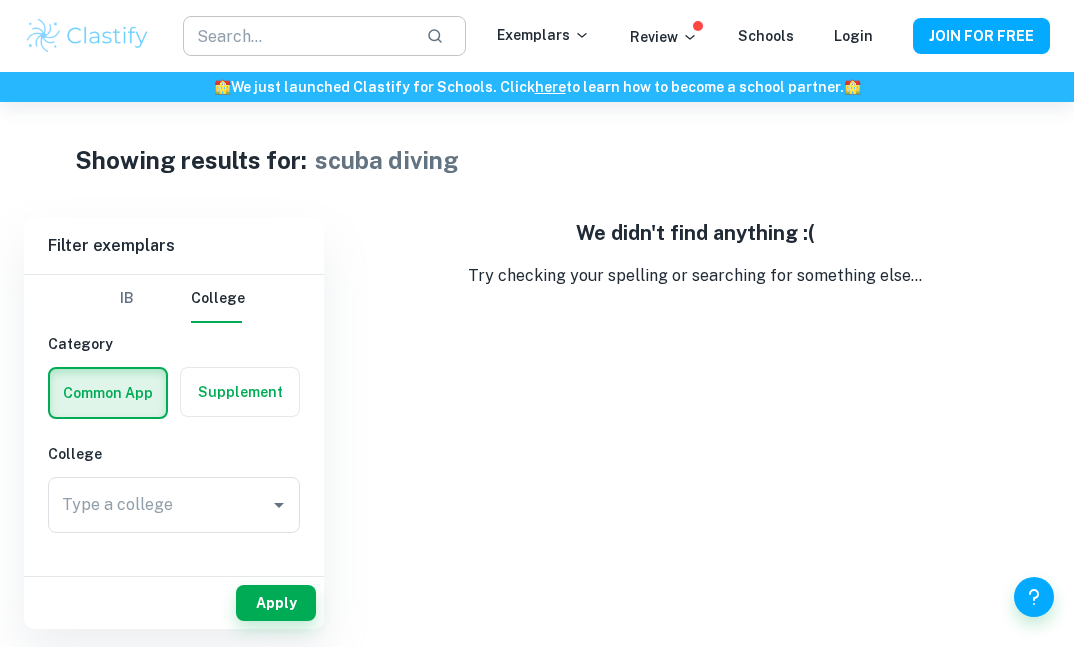 click at bounding box center (296, 36) 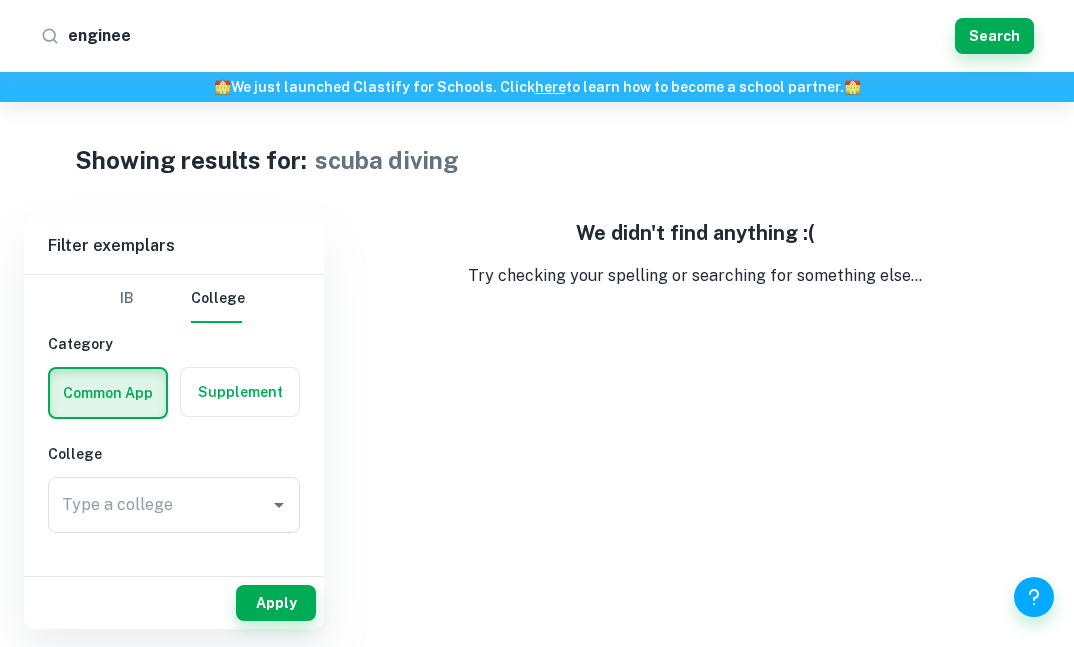 type on "engineer" 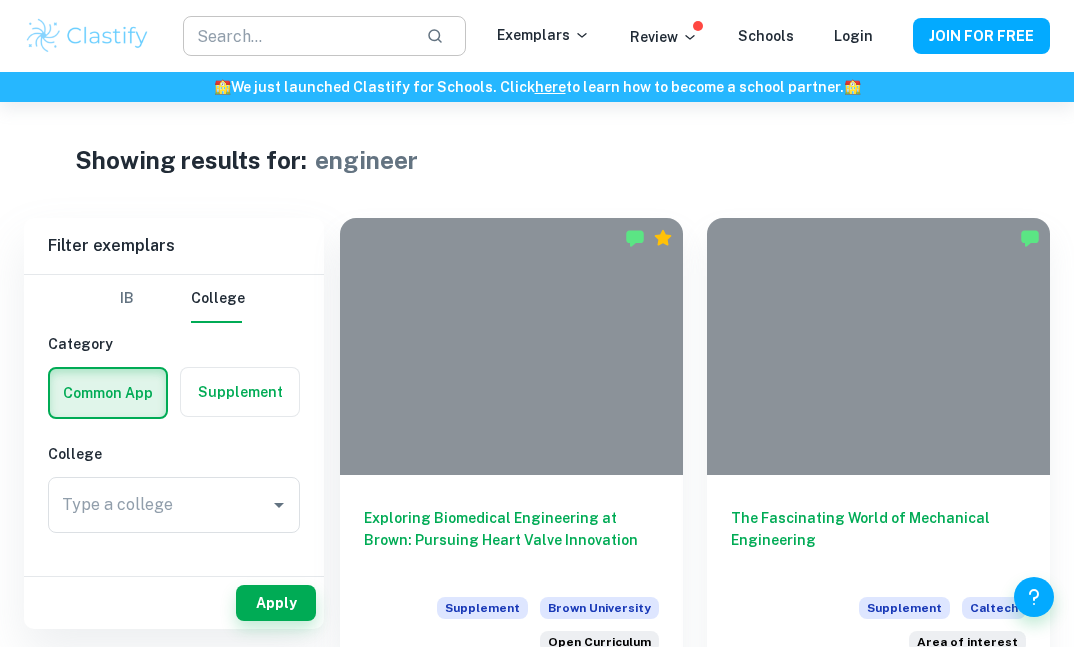 click at bounding box center (296, 36) 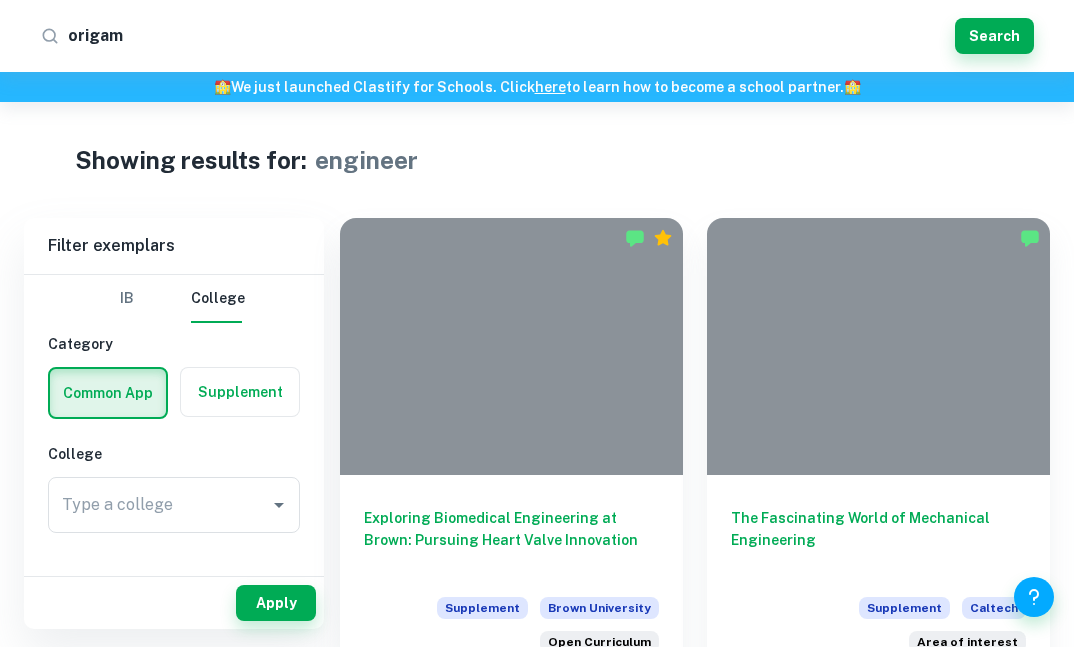 type on "origami" 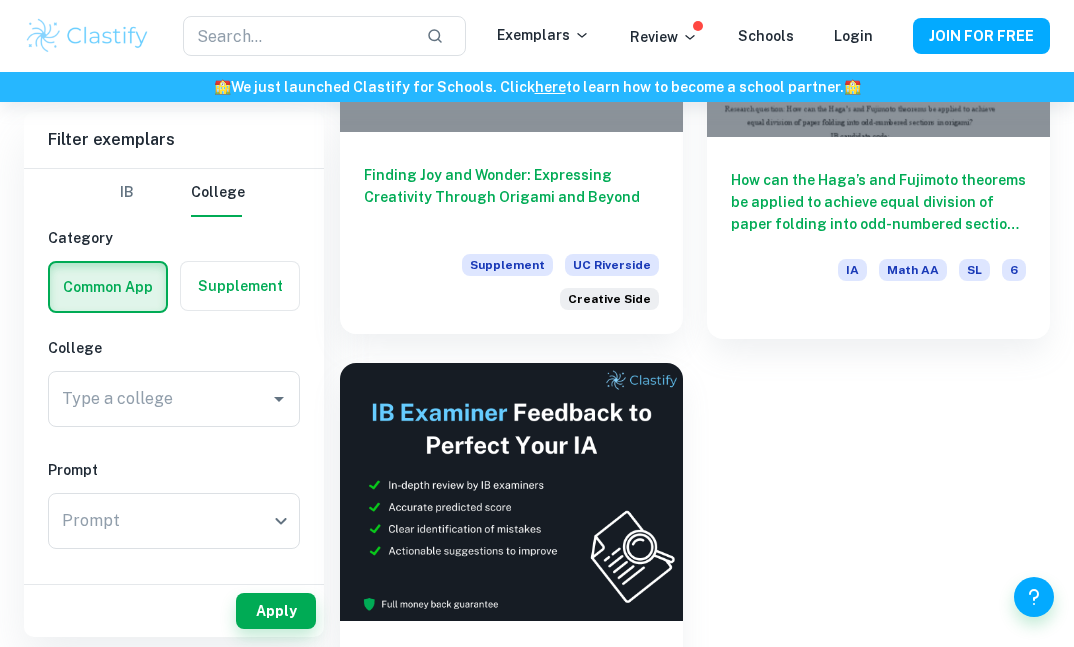 scroll, scrollTop: 197, scrollLeft: 0, axis: vertical 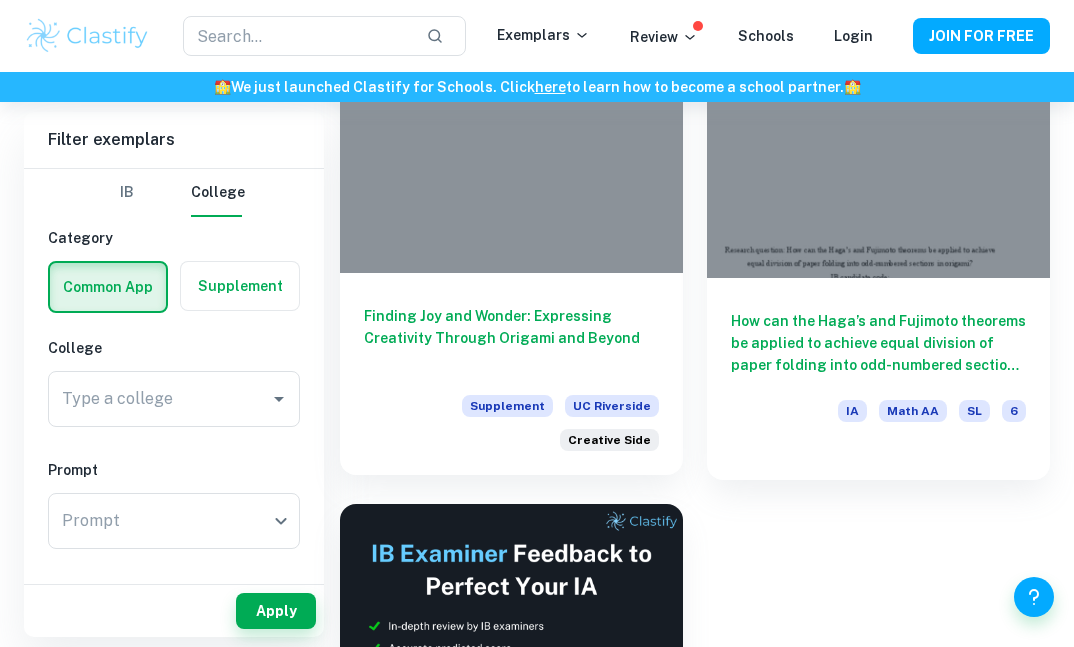 click on "Finding Joy and Wonder: Expressing Creativity Through Origami and Beyond" at bounding box center (511, 338) 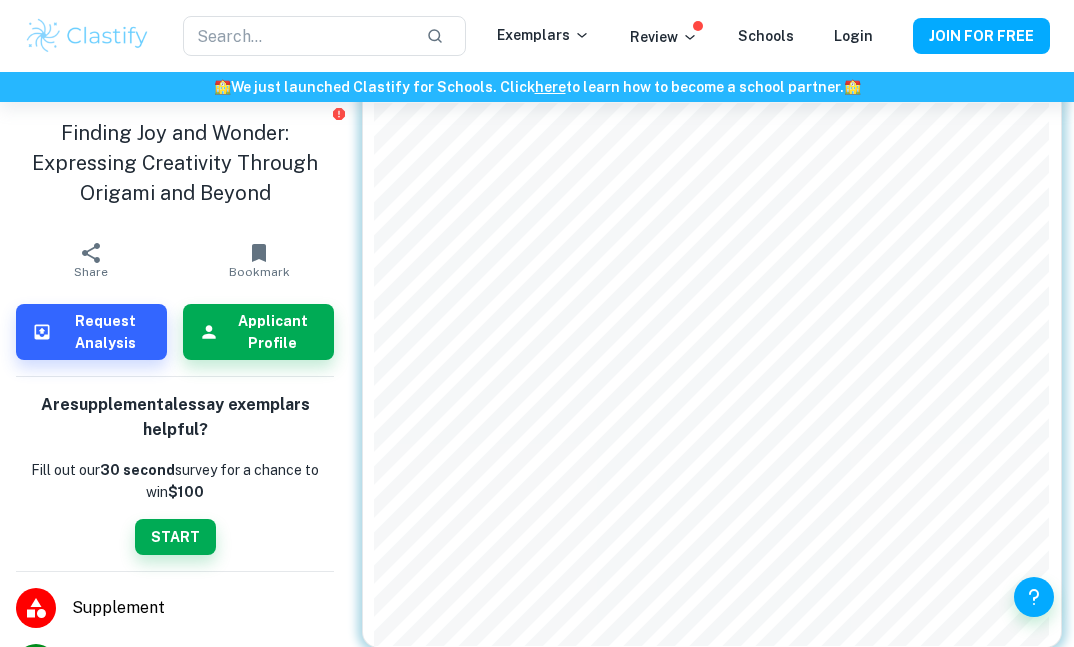 scroll, scrollTop: 433, scrollLeft: 0, axis: vertical 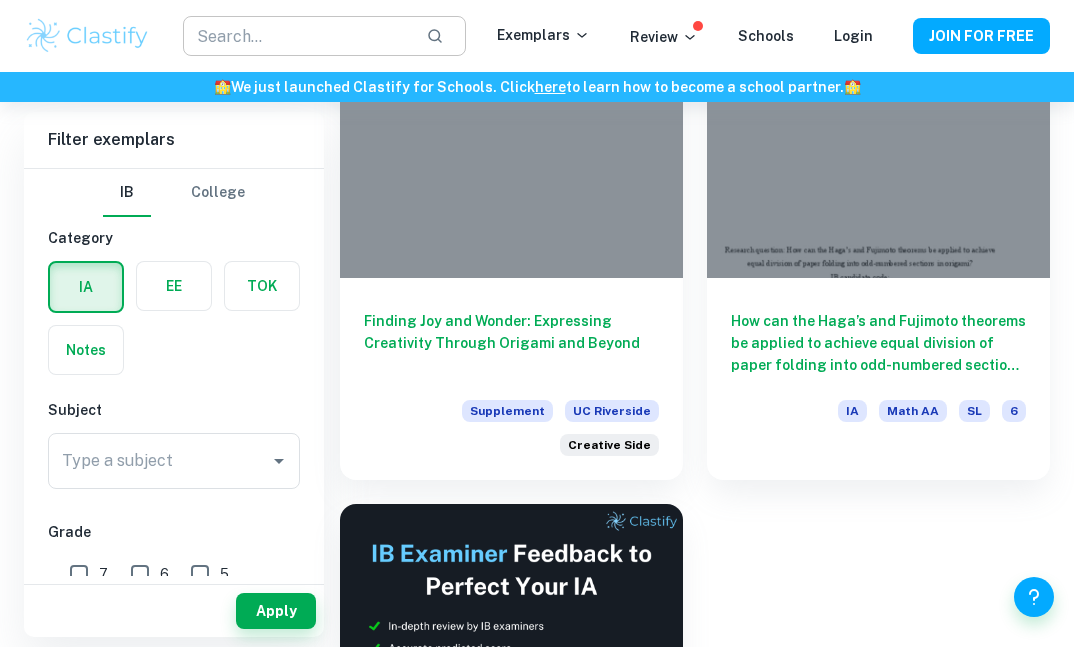 click at bounding box center (296, 36) 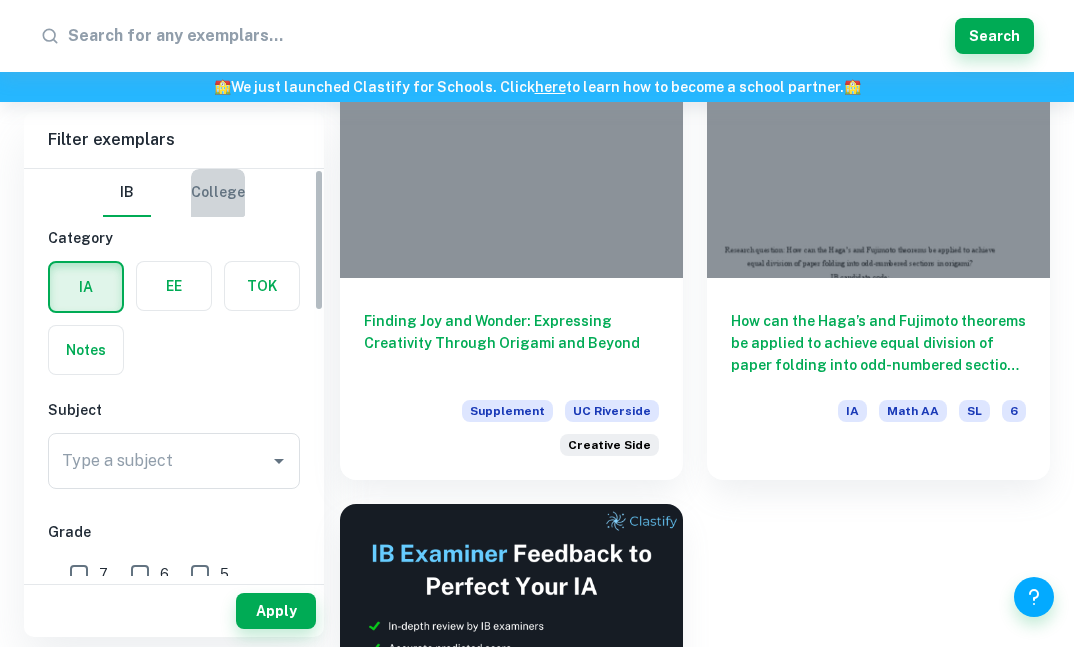 click on "College" at bounding box center [218, 193] 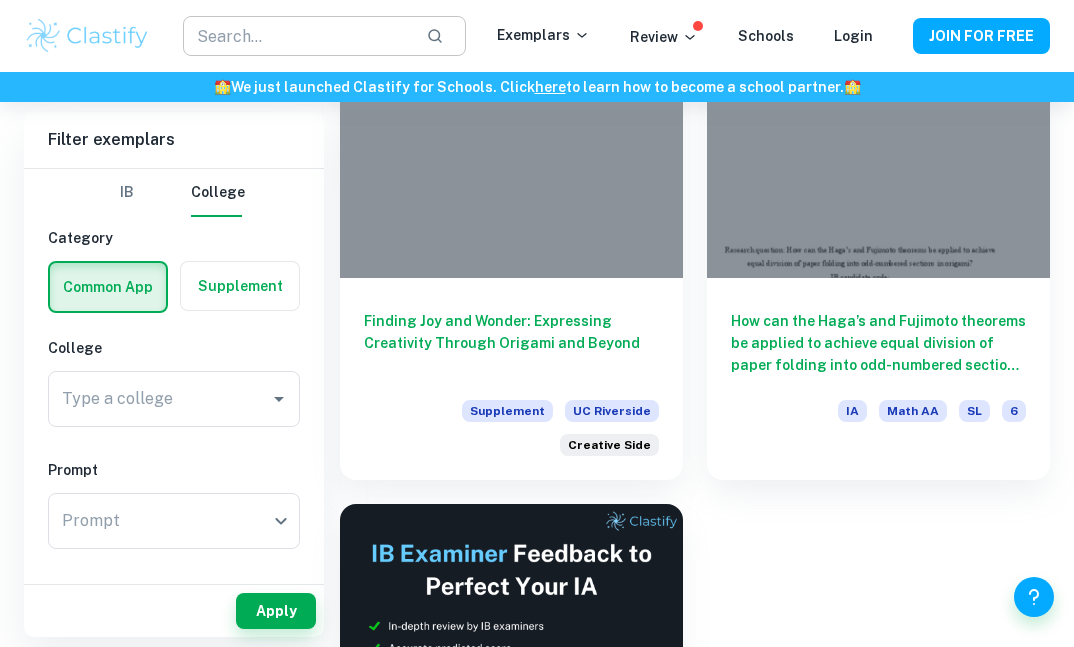 click at bounding box center [296, 36] 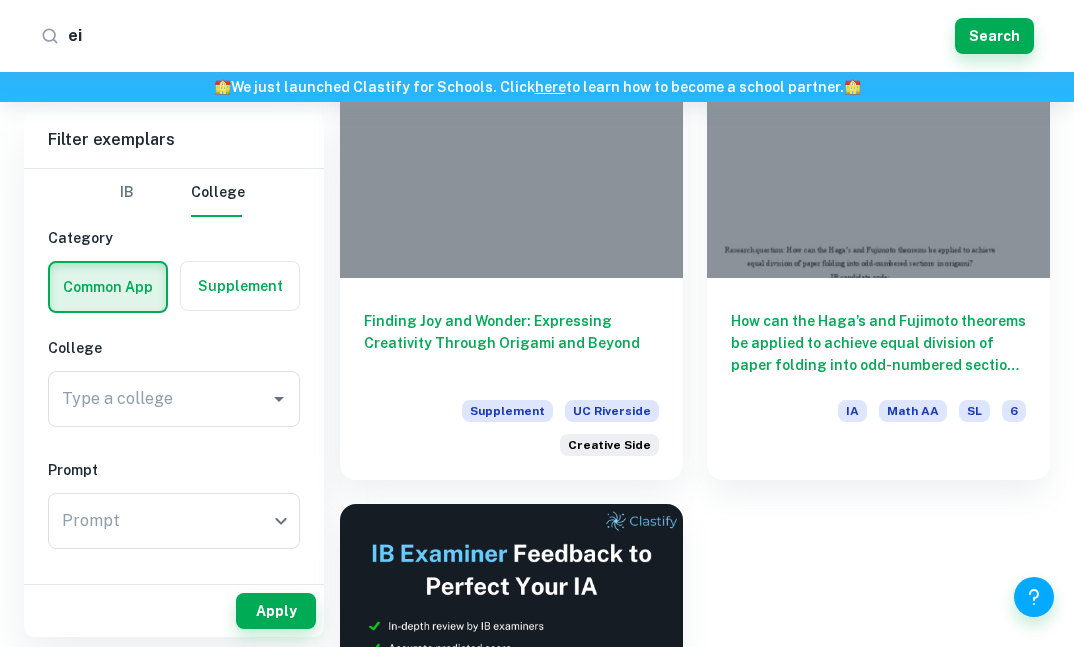 type on "e" 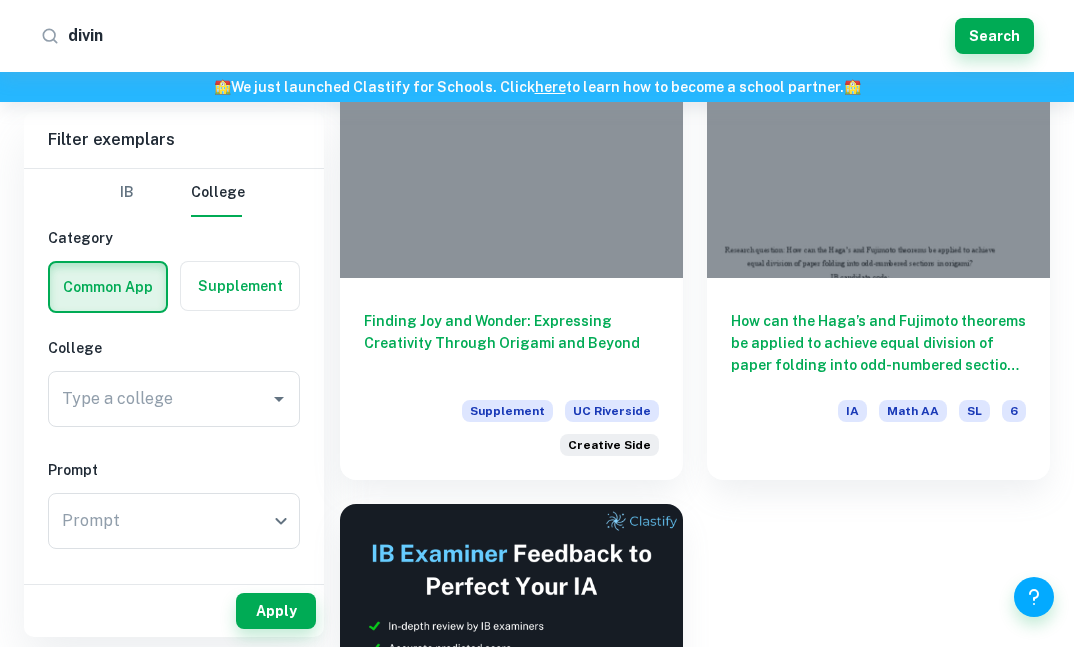 type on "diving" 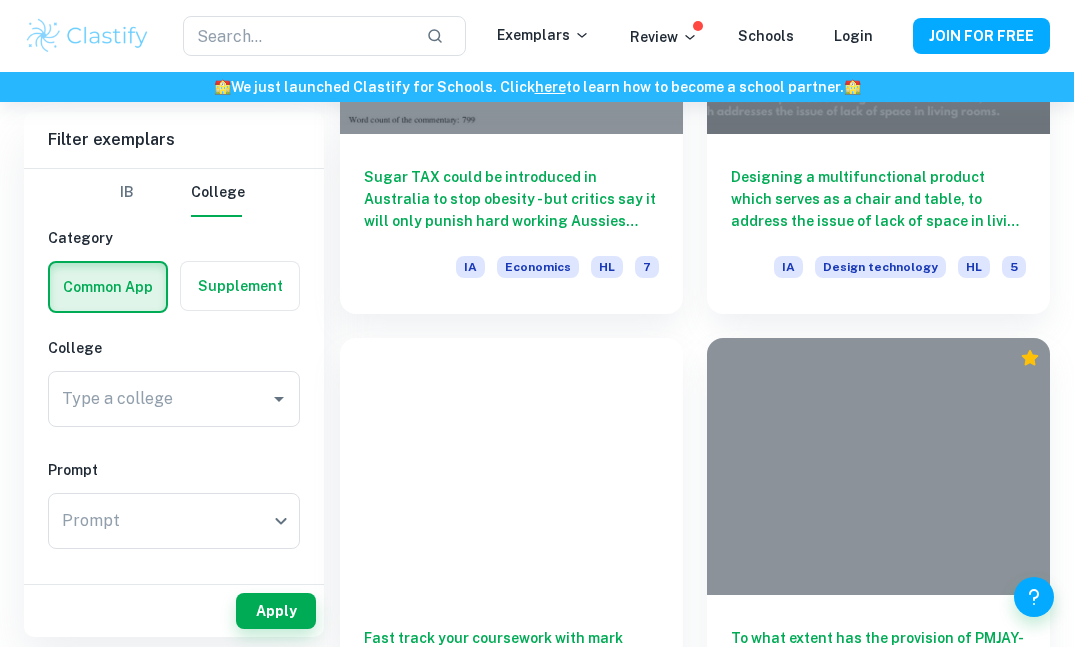 scroll, scrollTop: 5250, scrollLeft: 0, axis: vertical 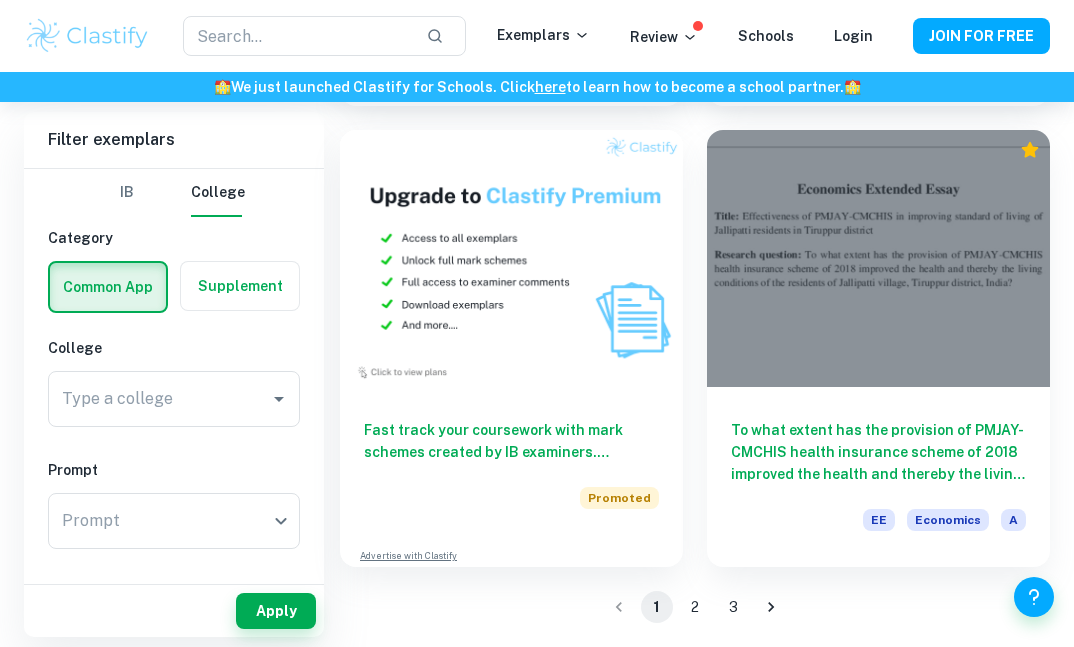 click on "2" at bounding box center [695, 607] 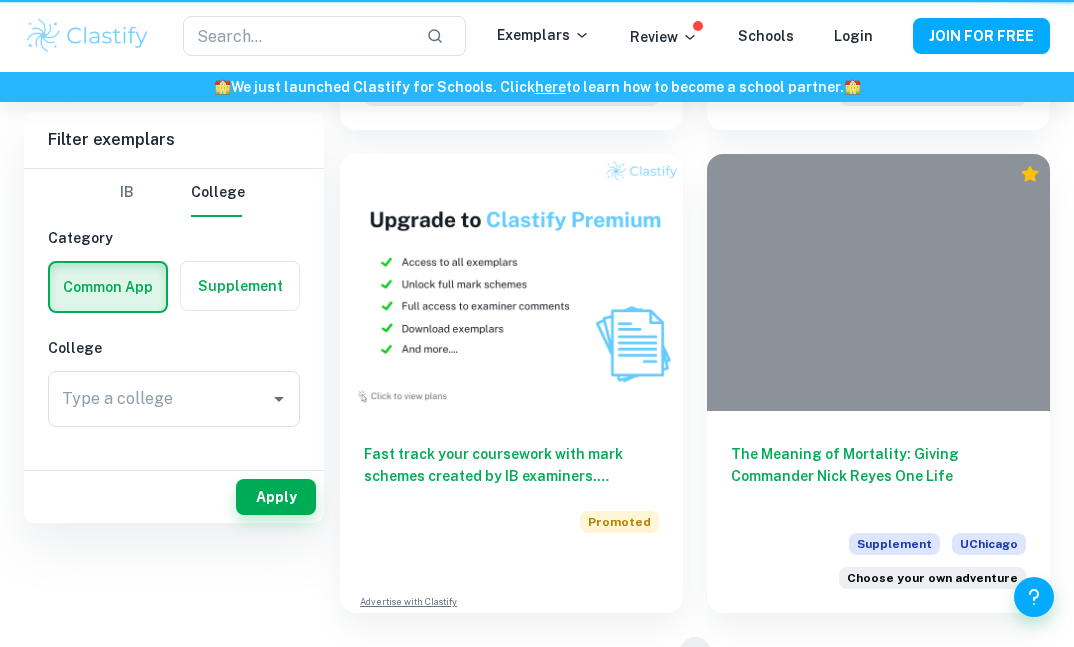 scroll, scrollTop: 0, scrollLeft: 0, axis: both 